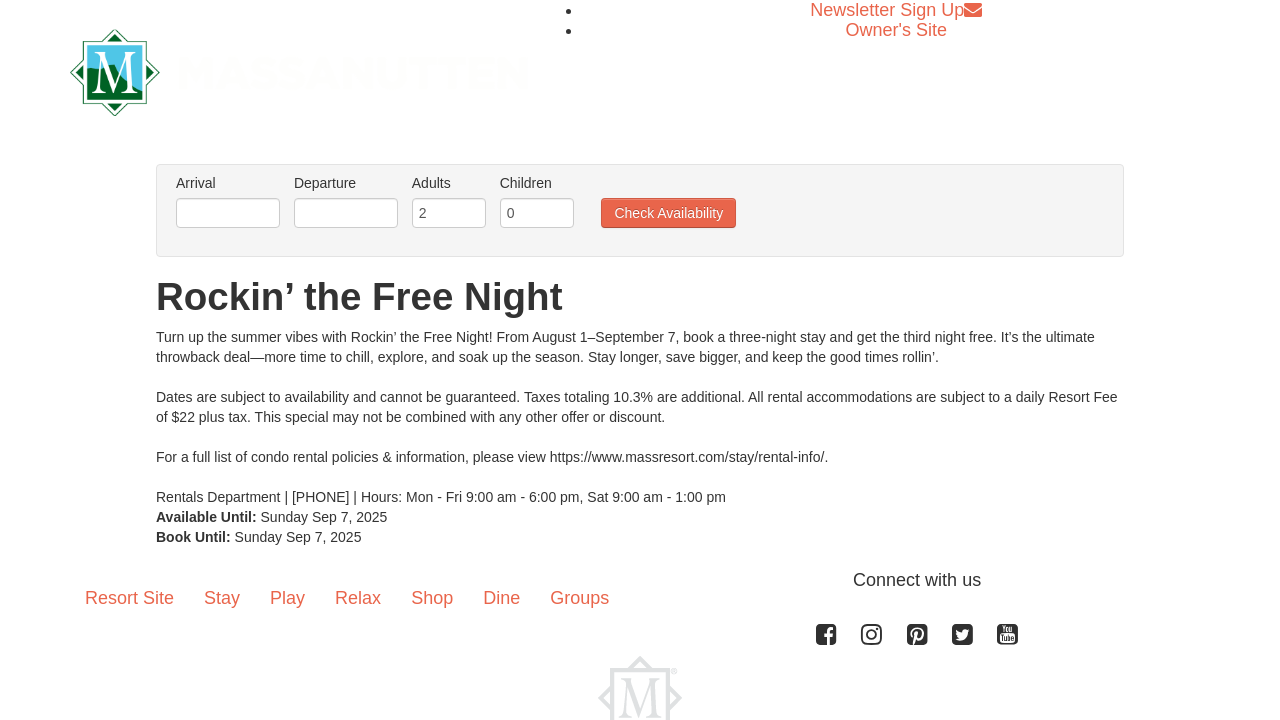 scroll, scrollTop: 0, scrollLeft: 0, axis: both 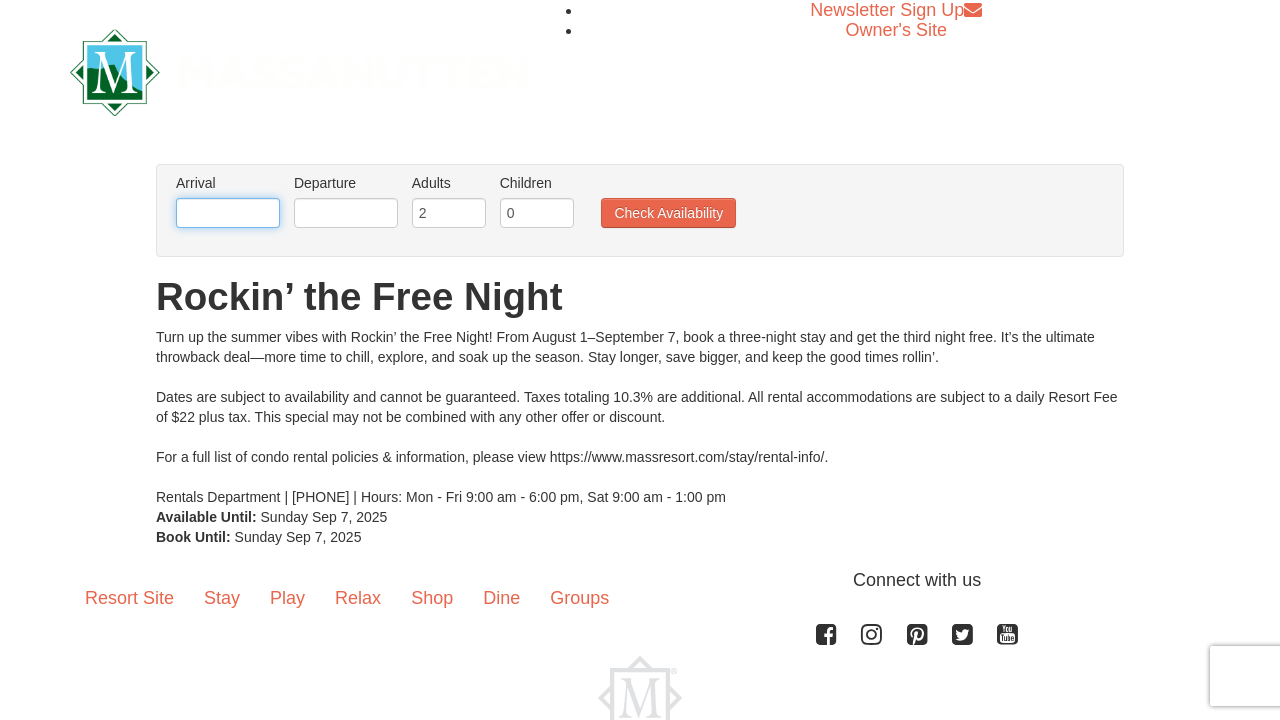 click at bounding box center [228, 213] 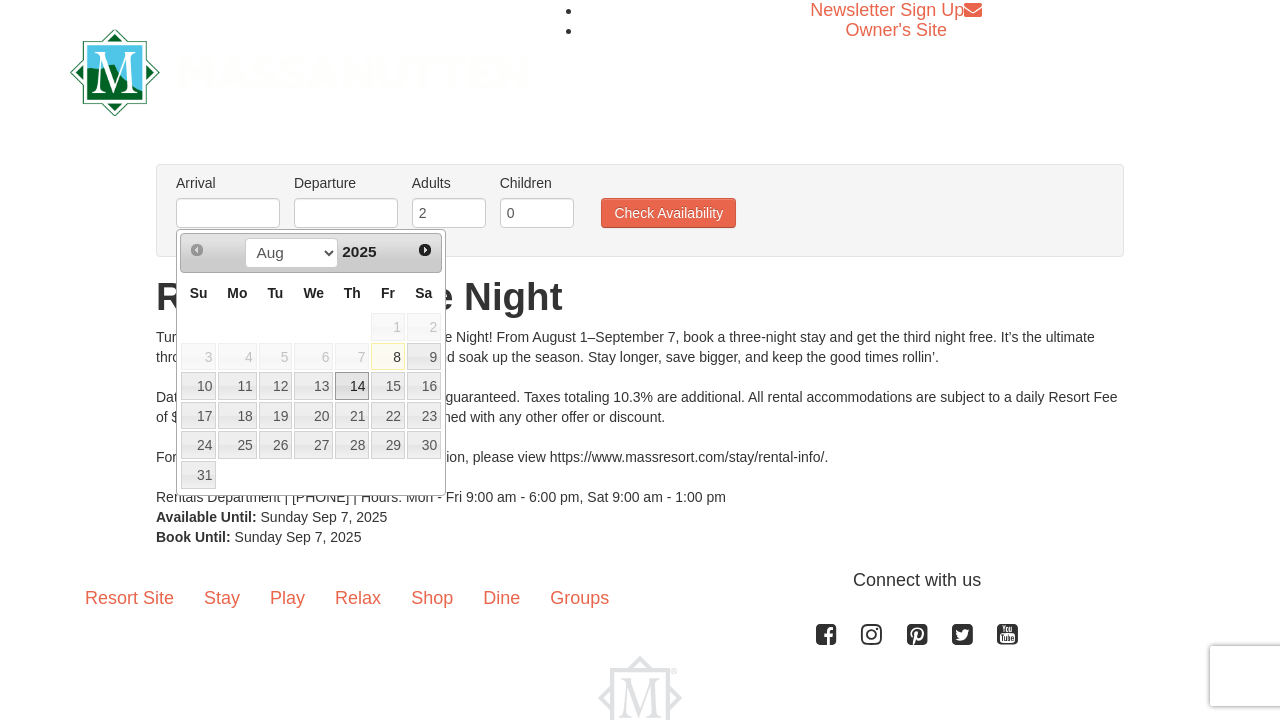 click on "14" at bounding box center [352, 386] 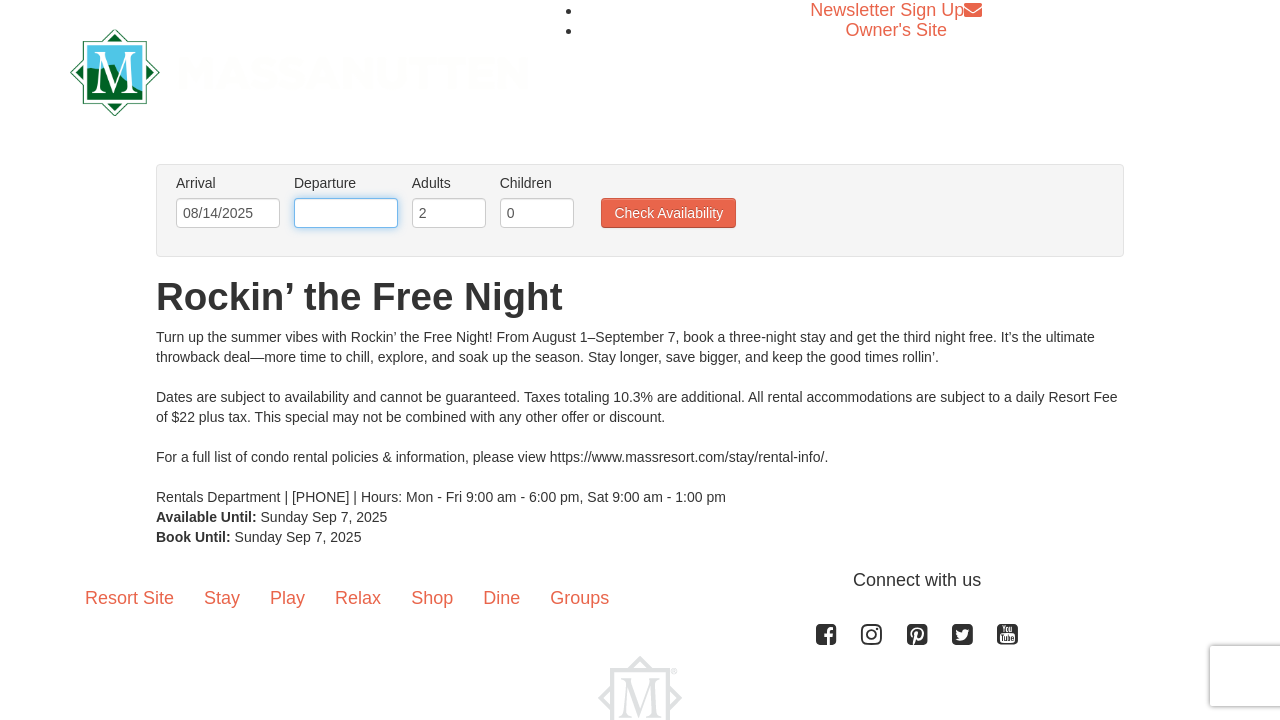 click at bounding box center [346, 213] 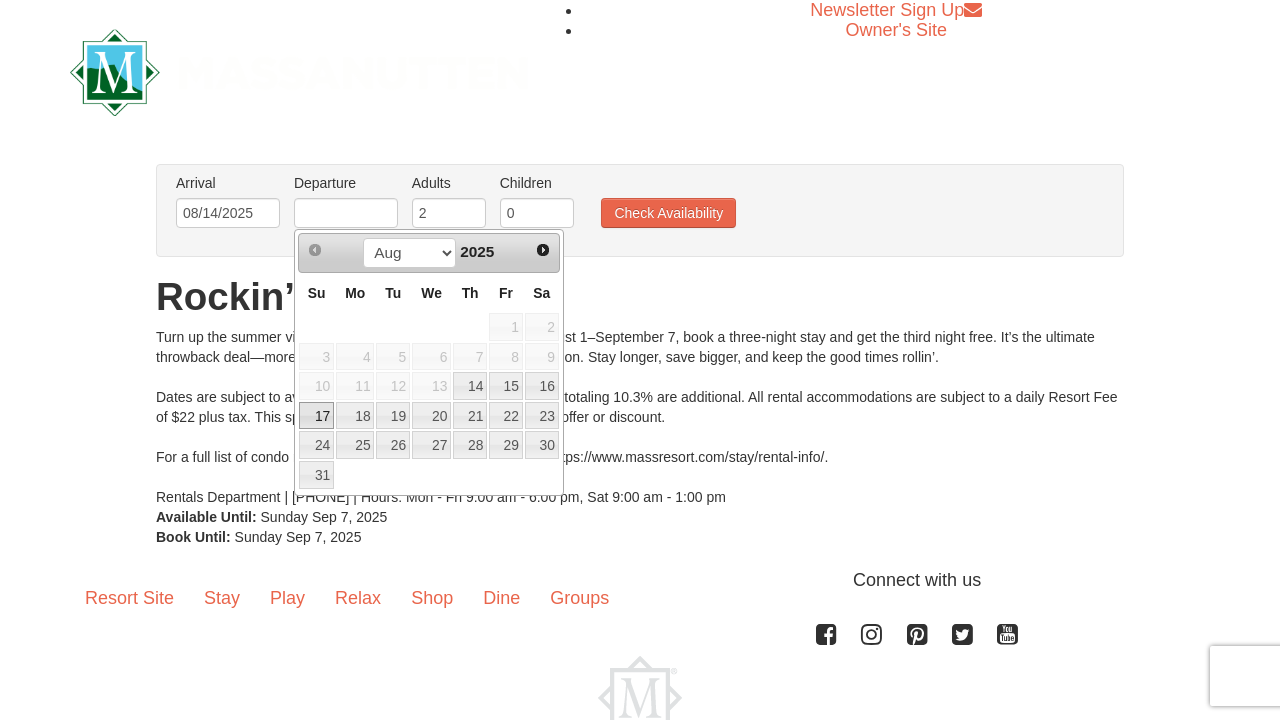 click on "17" at bounding box center [316, 416] 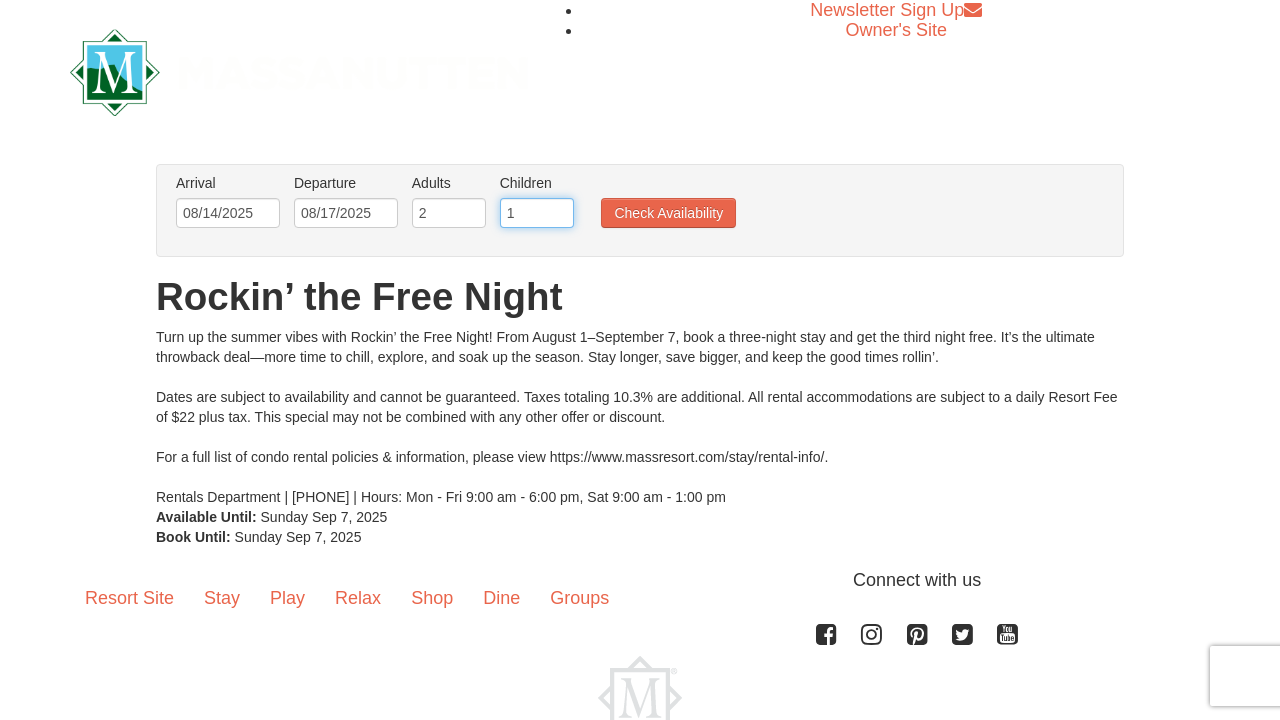 click on "1" at bounding box center [537, 213] 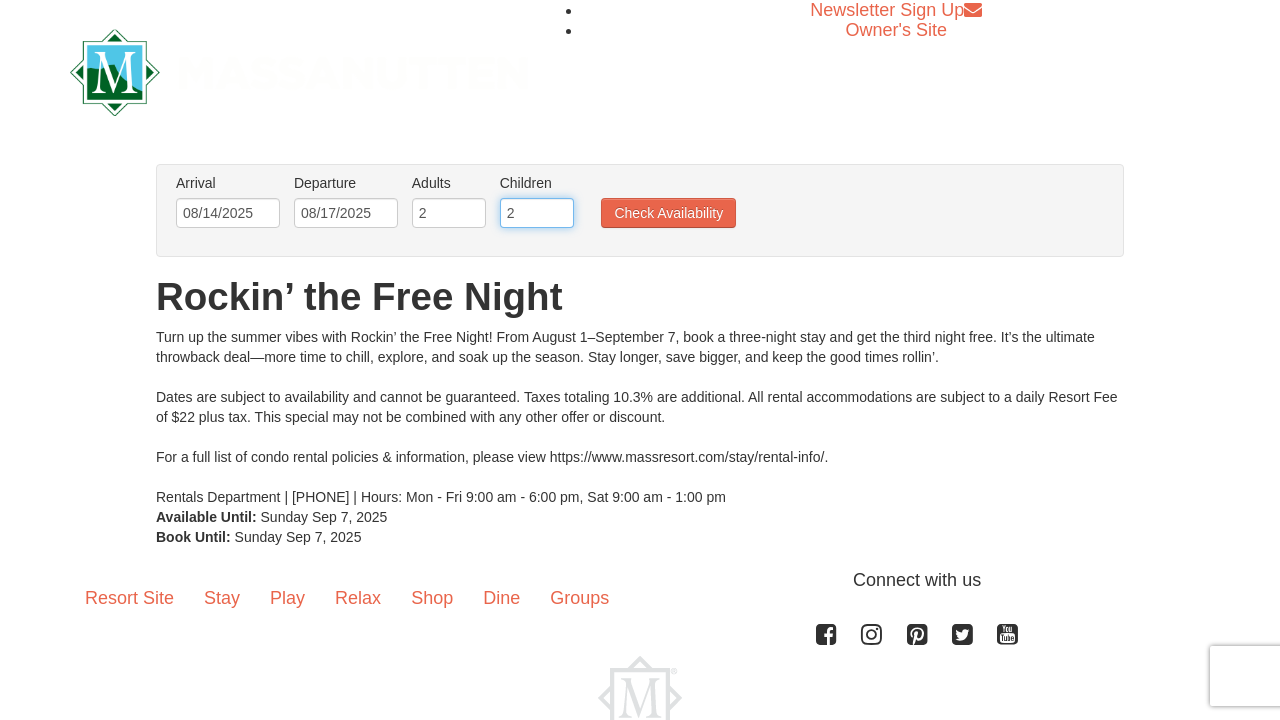click on "2" at bounding box center [537, 213] 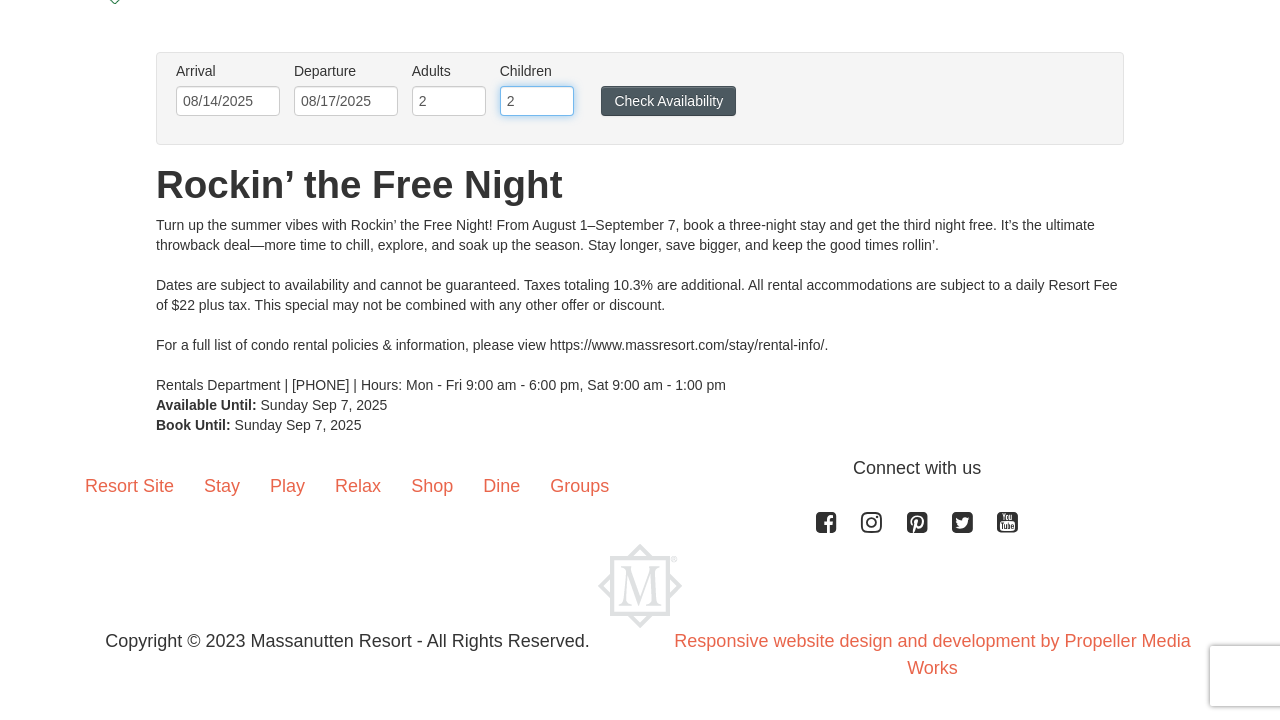 scroll, scrollTop: 112, scrollLeft: 0, axis: vertical 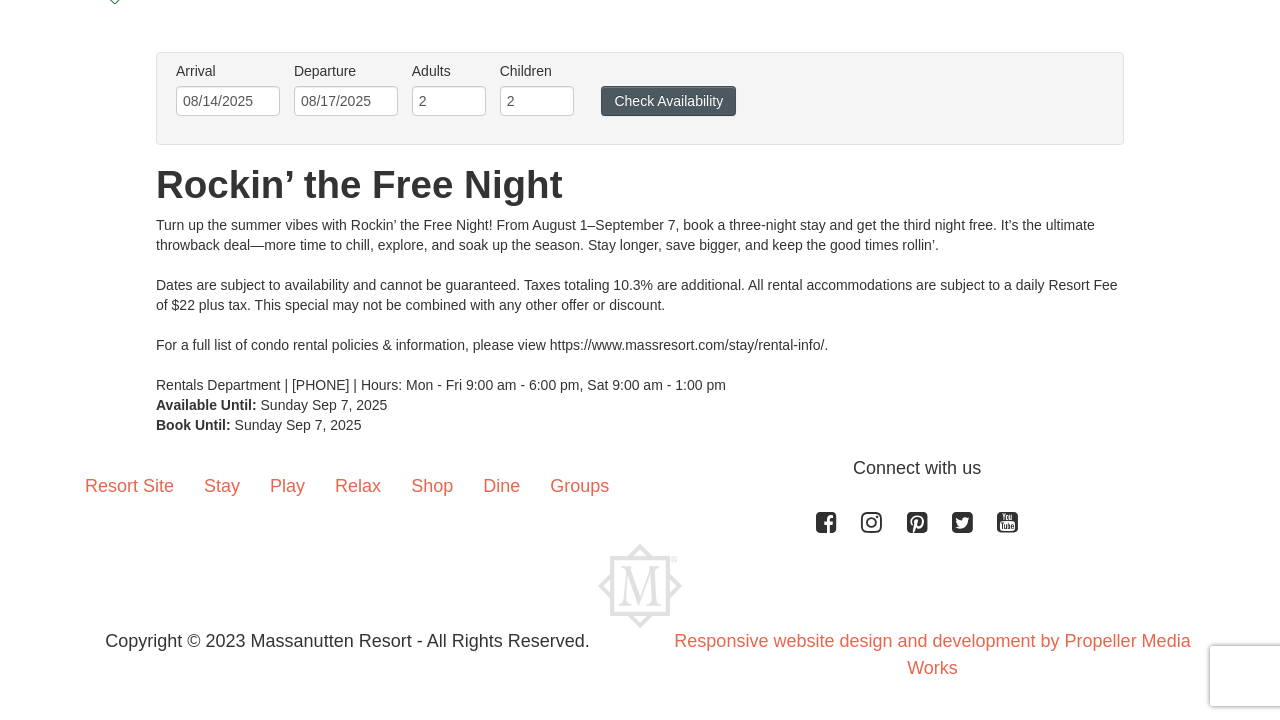 click on "Check Availability" at bounding box center (668, 101) 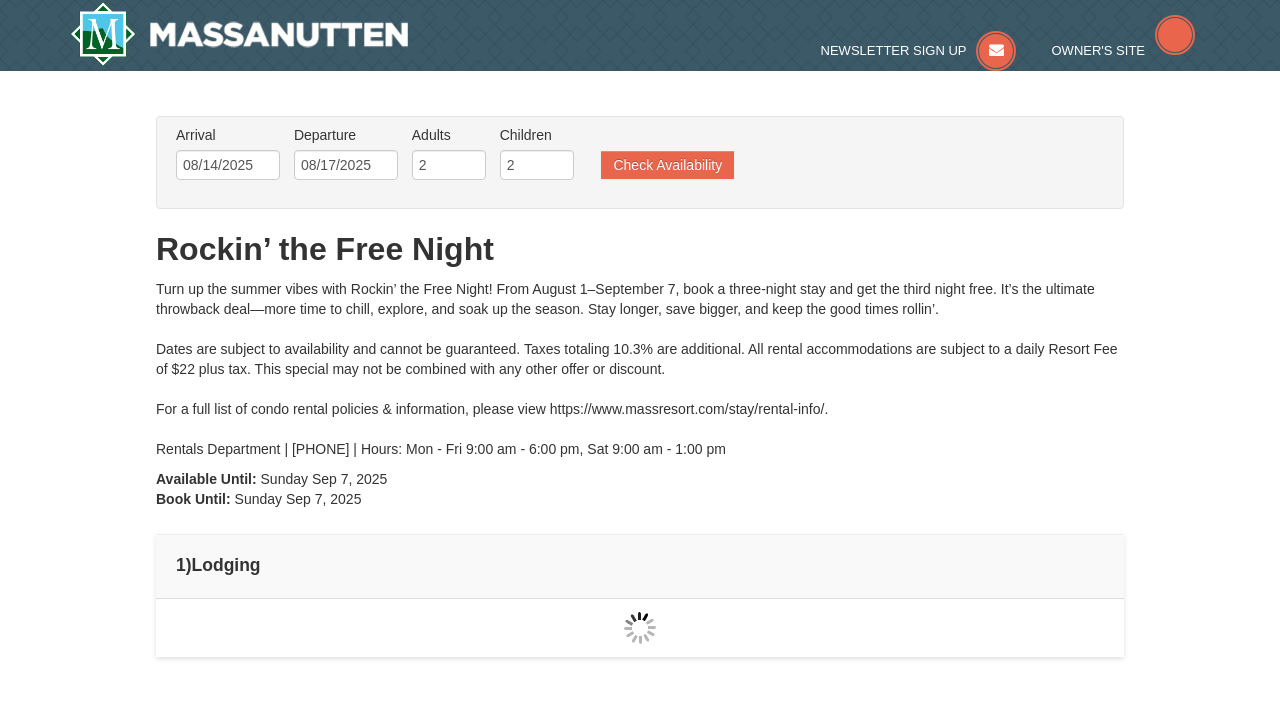scroll, scrollTop: 0, scrollLeft: 0, axis: both 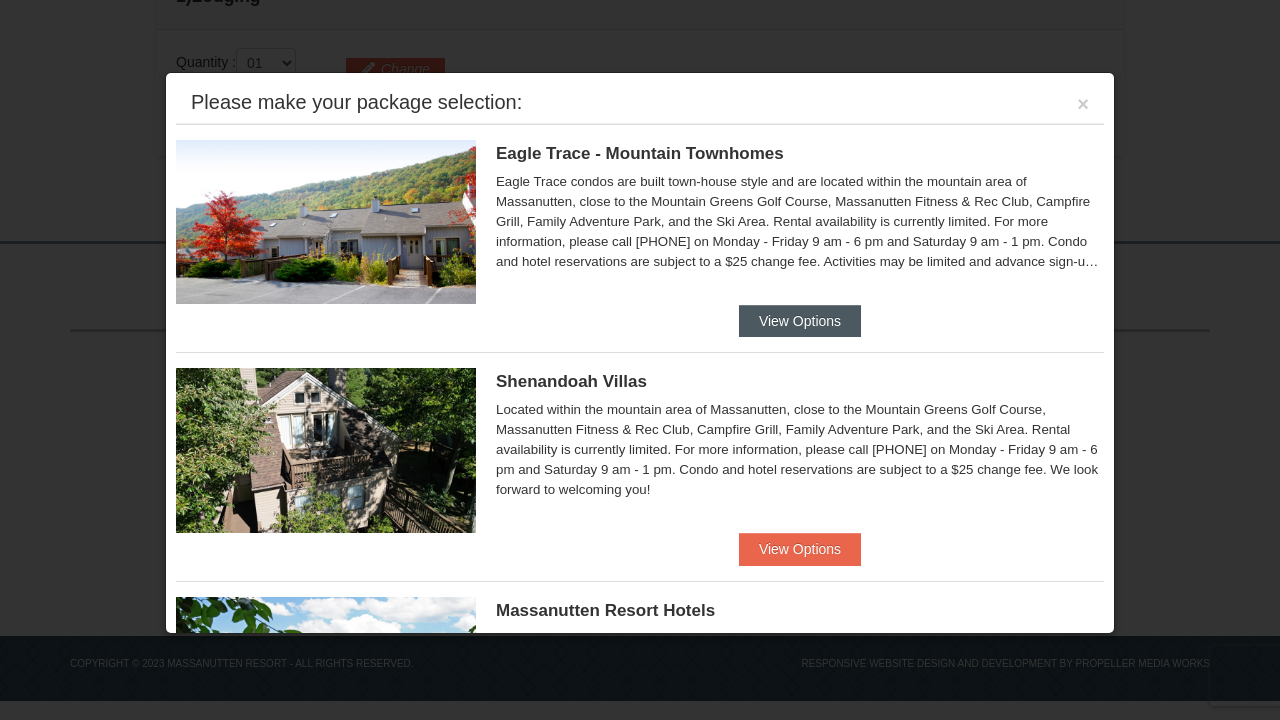 click on "View Options" at bounding box center [800, 321] 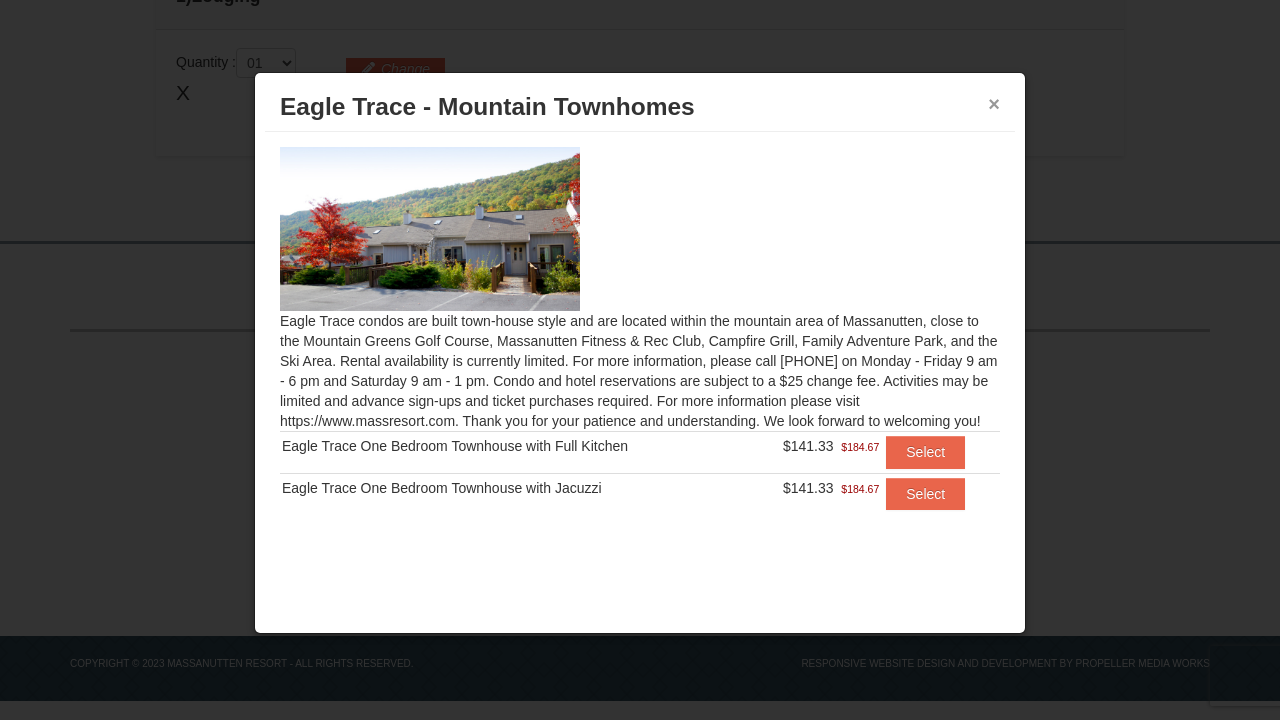 click on "×" at bounding box center [994, 104] 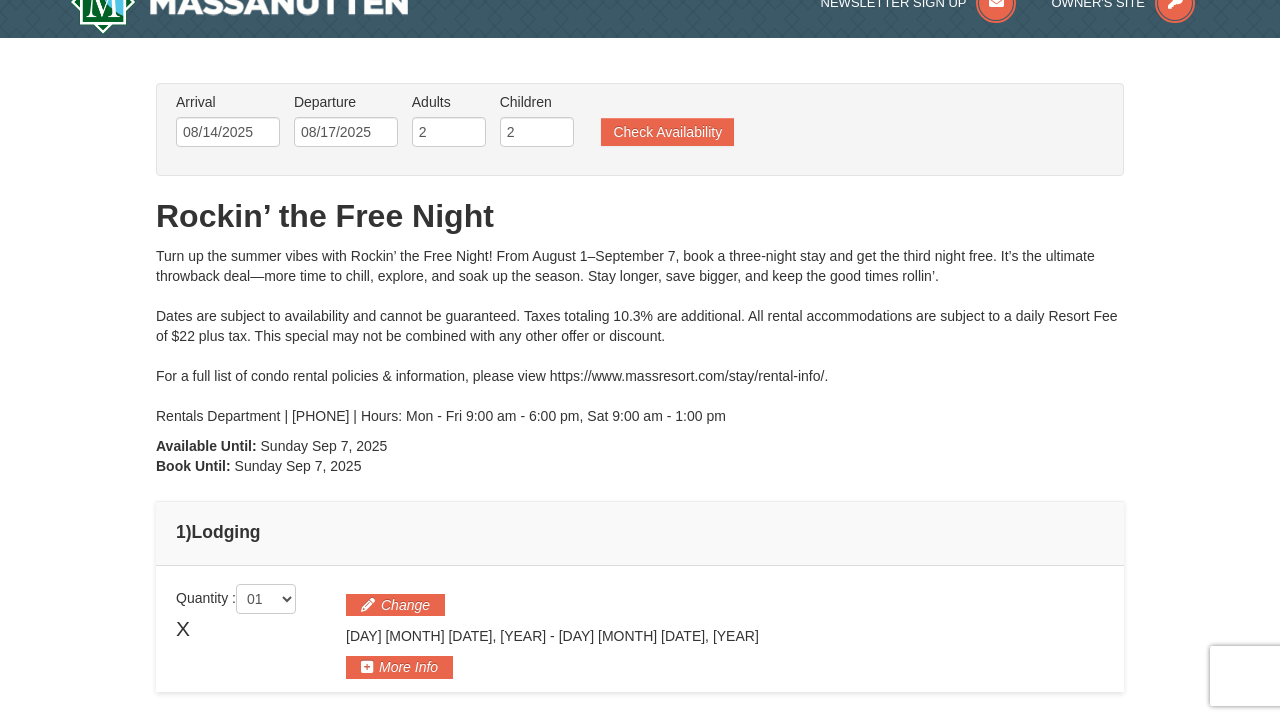 scroll, scrollTop: 41, scrollLeft: 0, axis: vertical 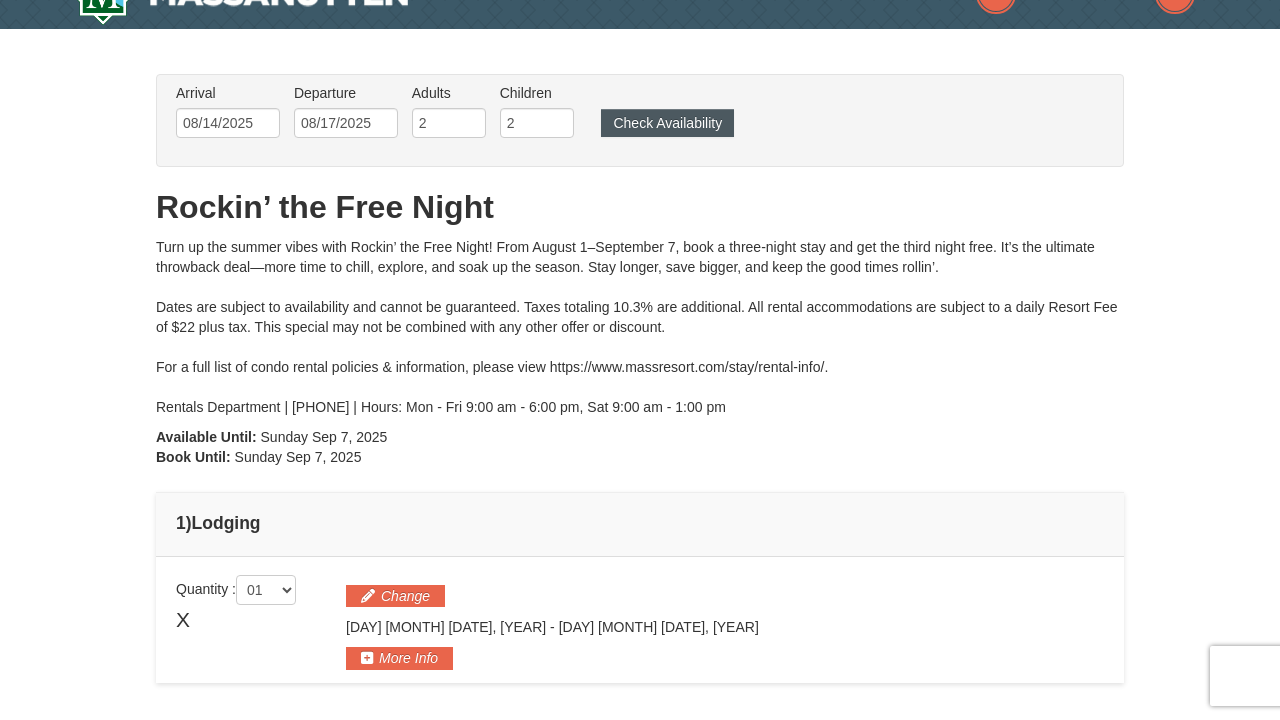 click on "Check Availability" at bounding box center [667, 123] 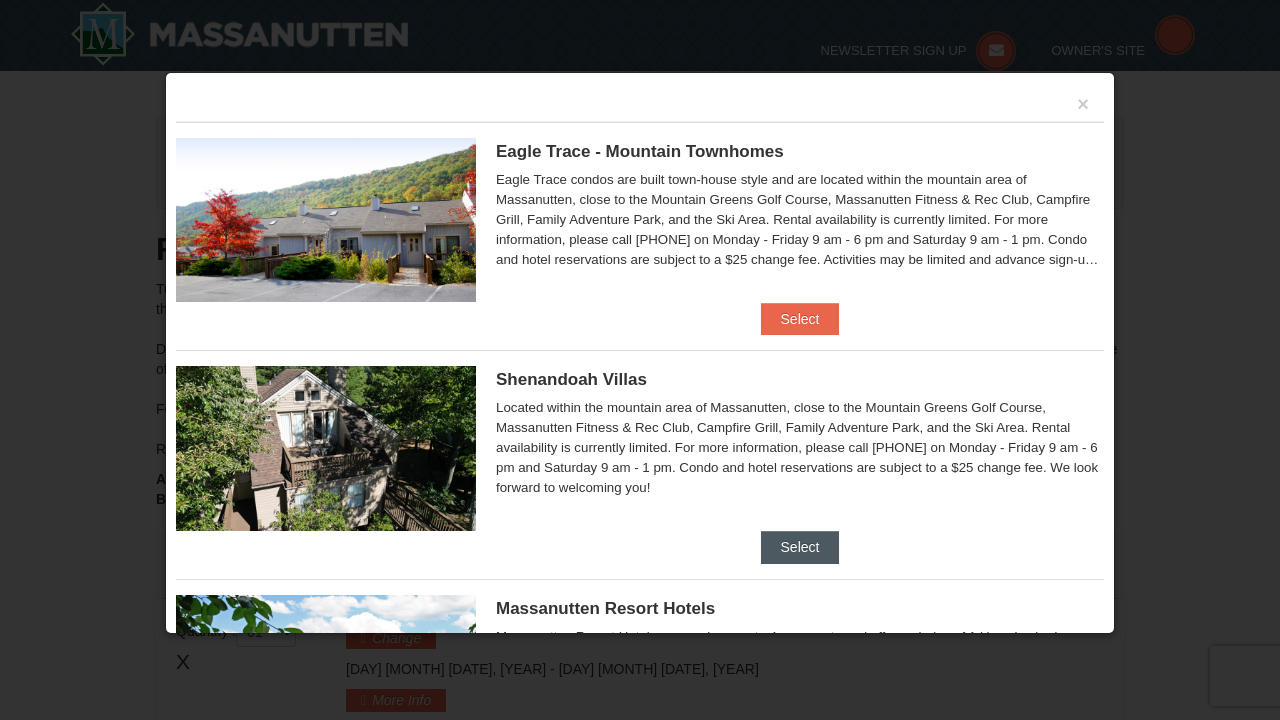 scroll, scrollTop: 568, scrollLeft: 0, axis: vertical 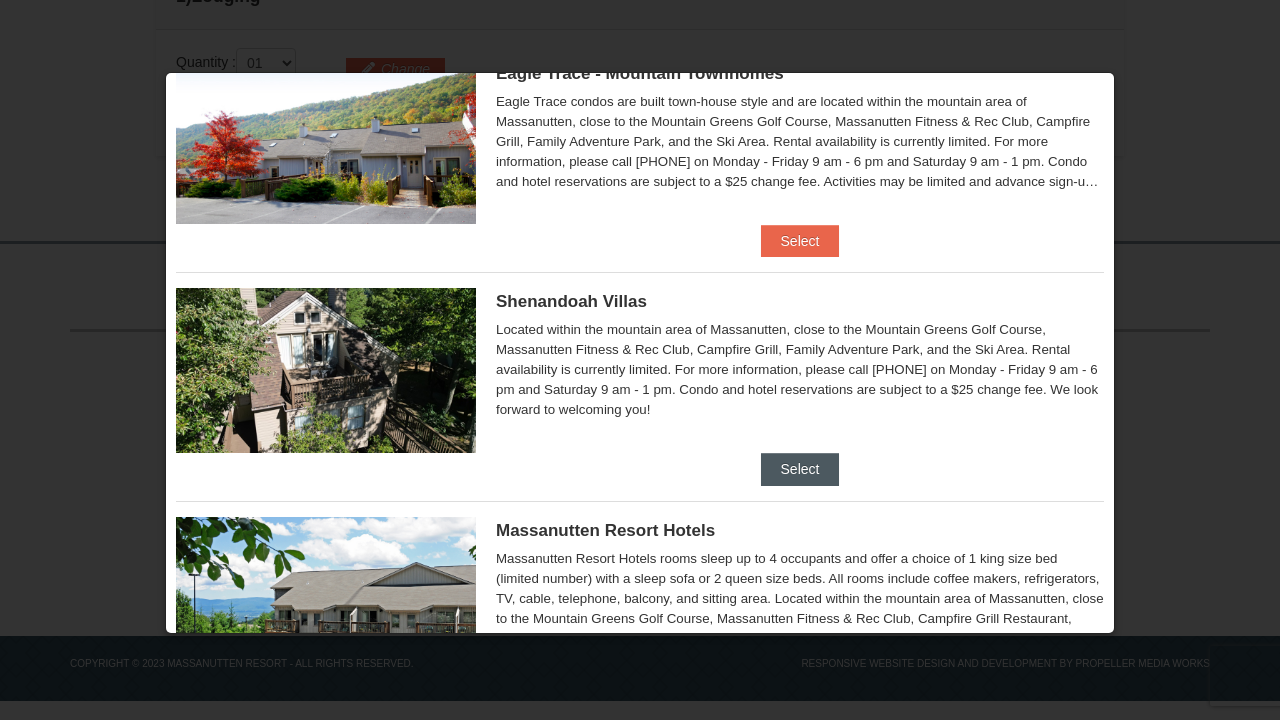 click on "Select" at bounding box center [800, 469] 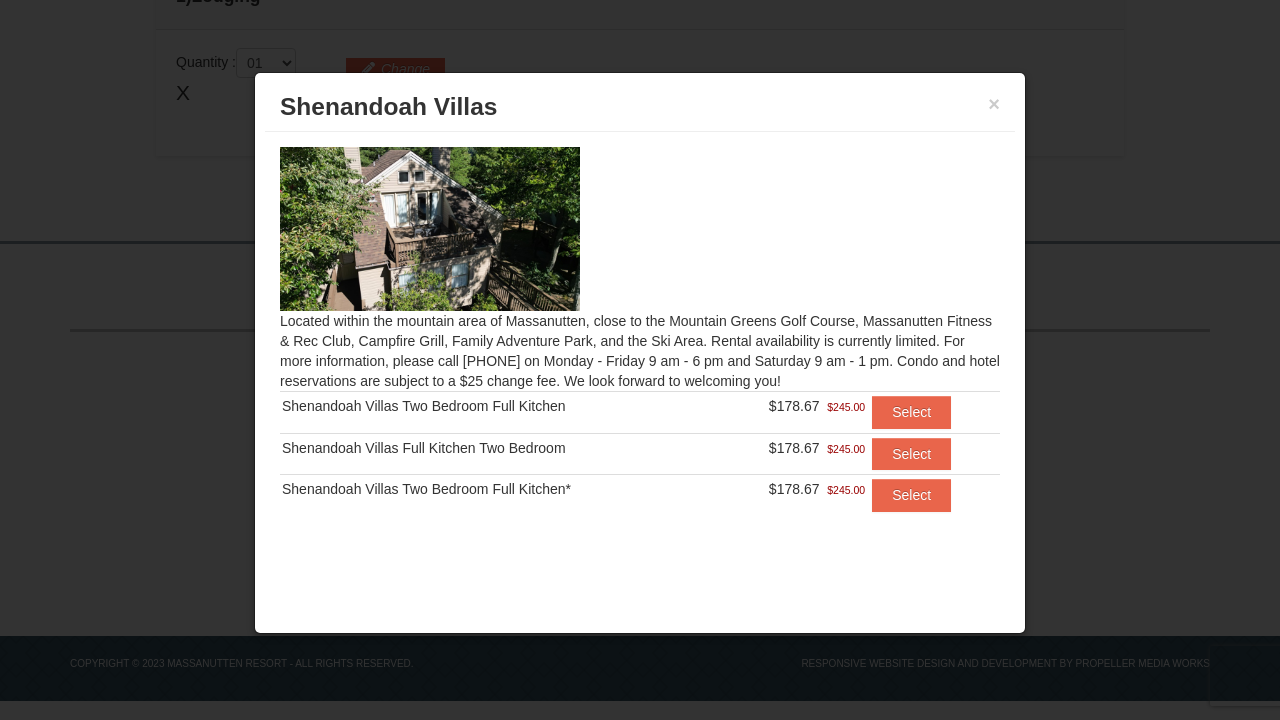 scroll, scrollTop: 568, scrollLeft: 0, axis: vertical 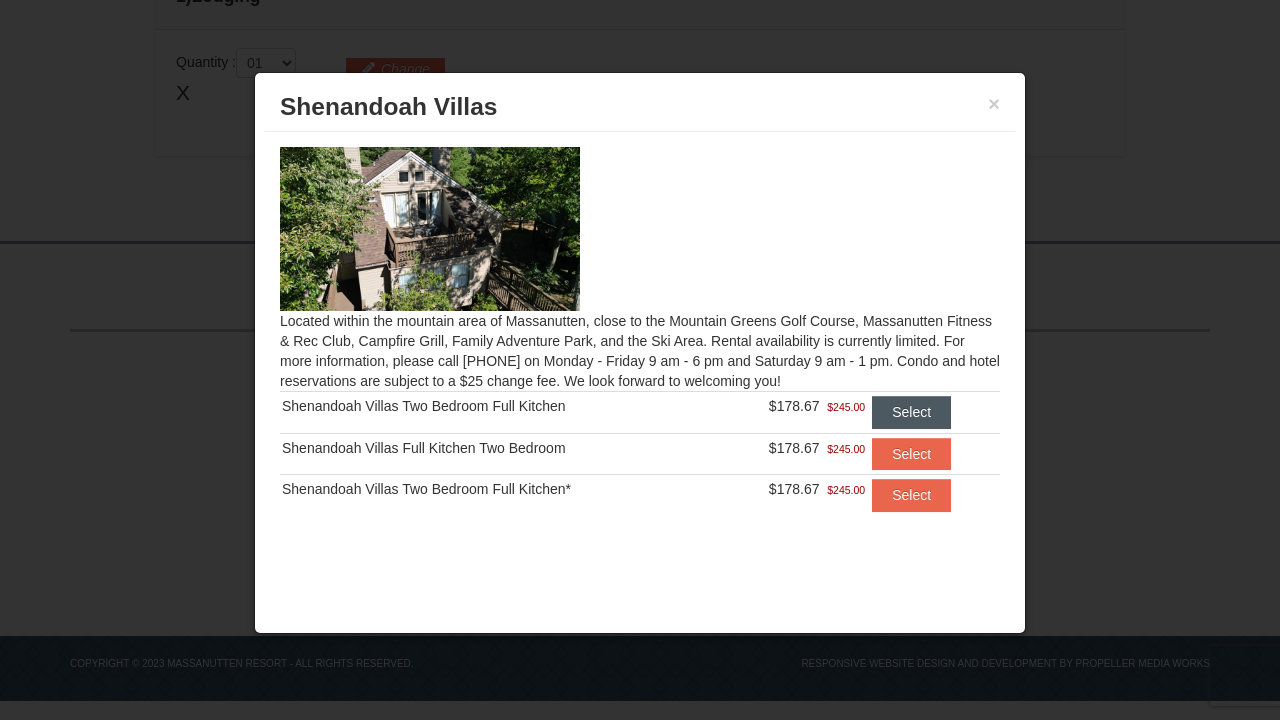 click on "Select" at bounding box center [911, 412] 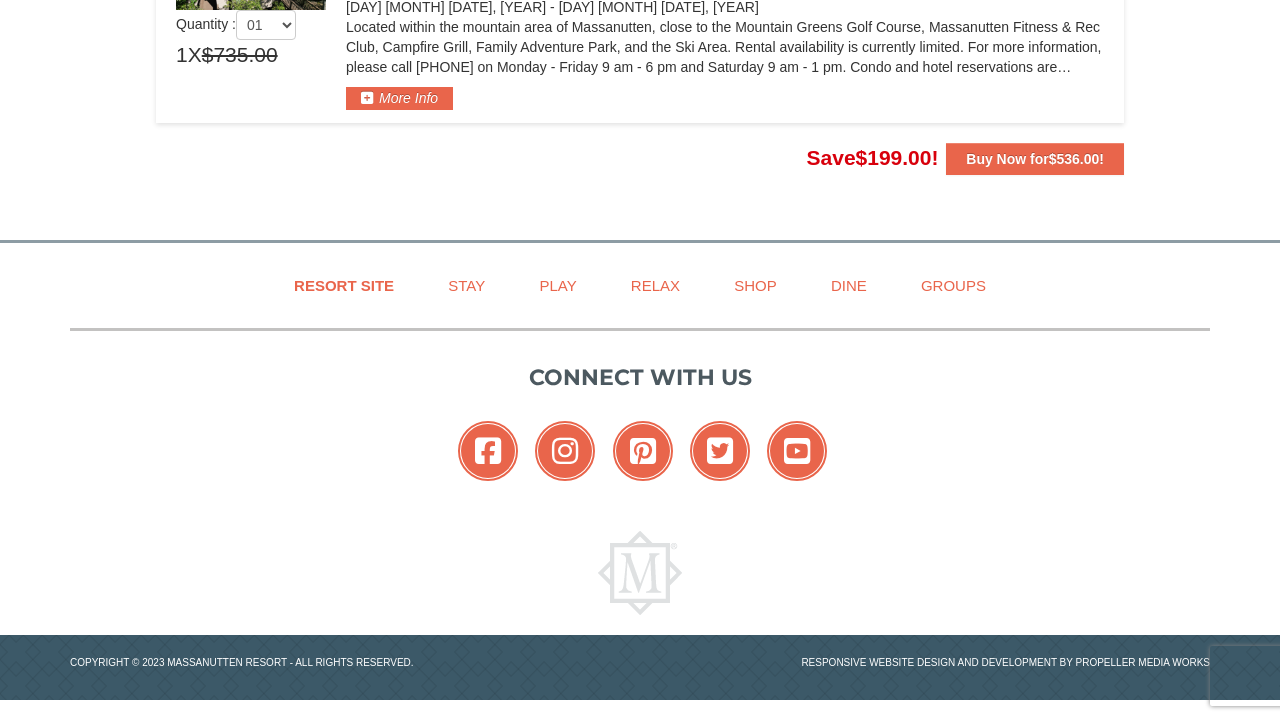 scroll, scrollTop: 687, scrollLeft: 0, axis: vertical 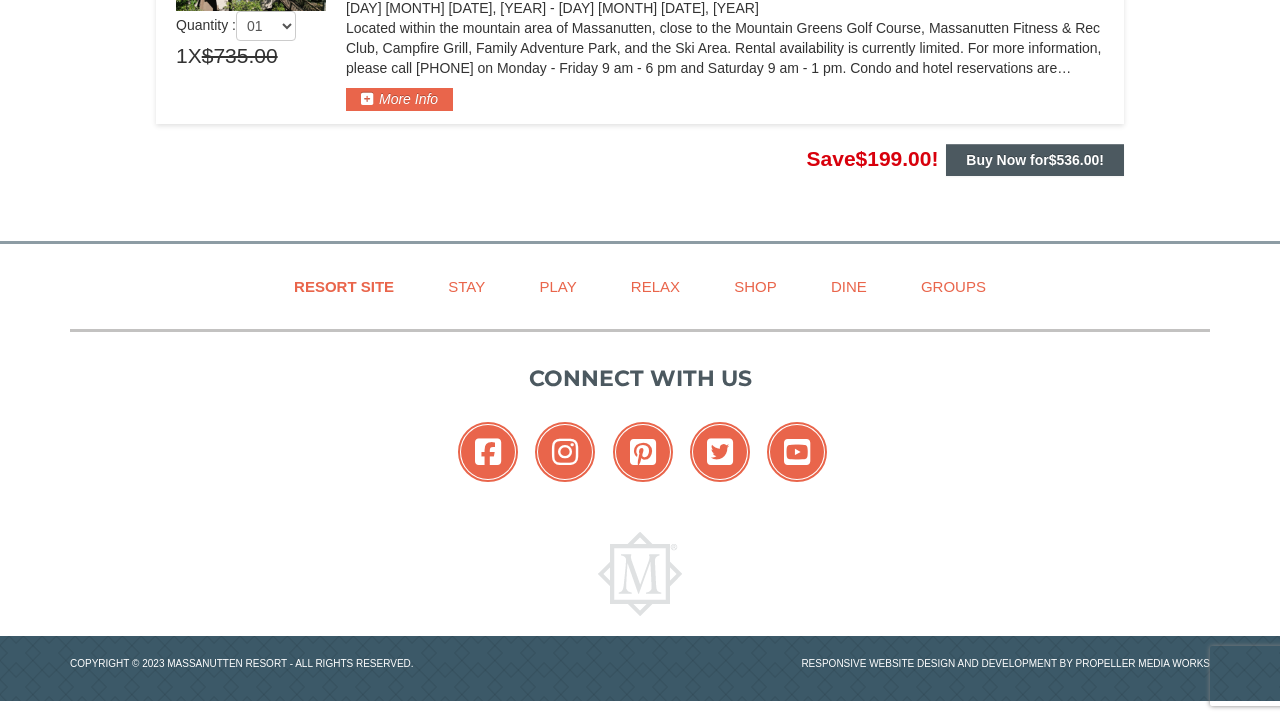 click on "Buy Now for
$536.00 !" at bounding box center [1035, 160] 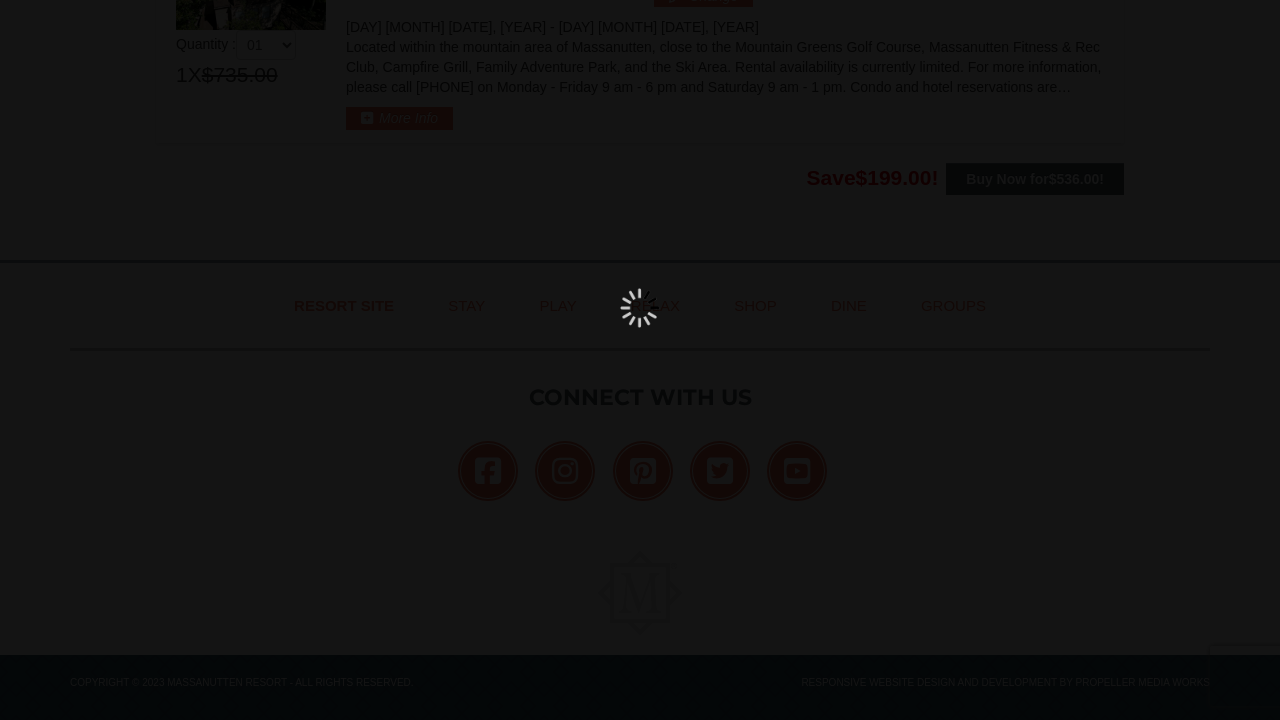 scroll, scrollTop: 639, scrollLeft: 0, axis: vertical 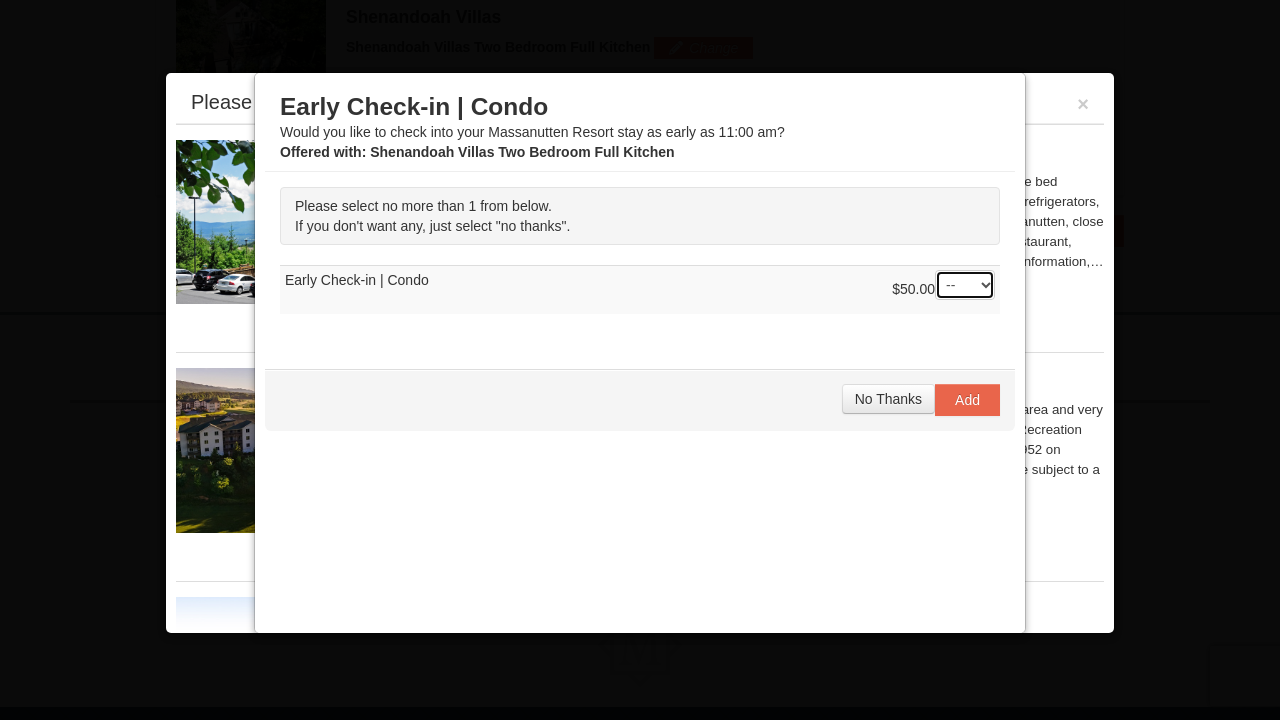 select on "1" 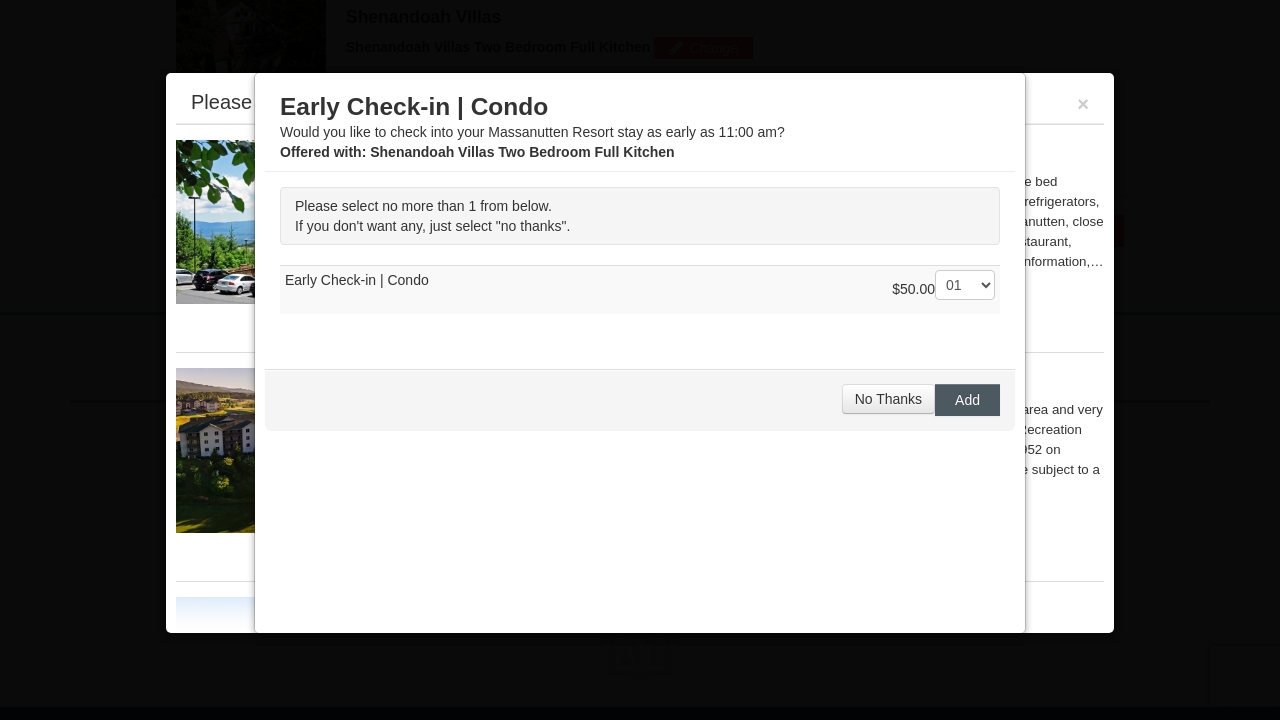 click on "Add" at bounding box center [967, 400] 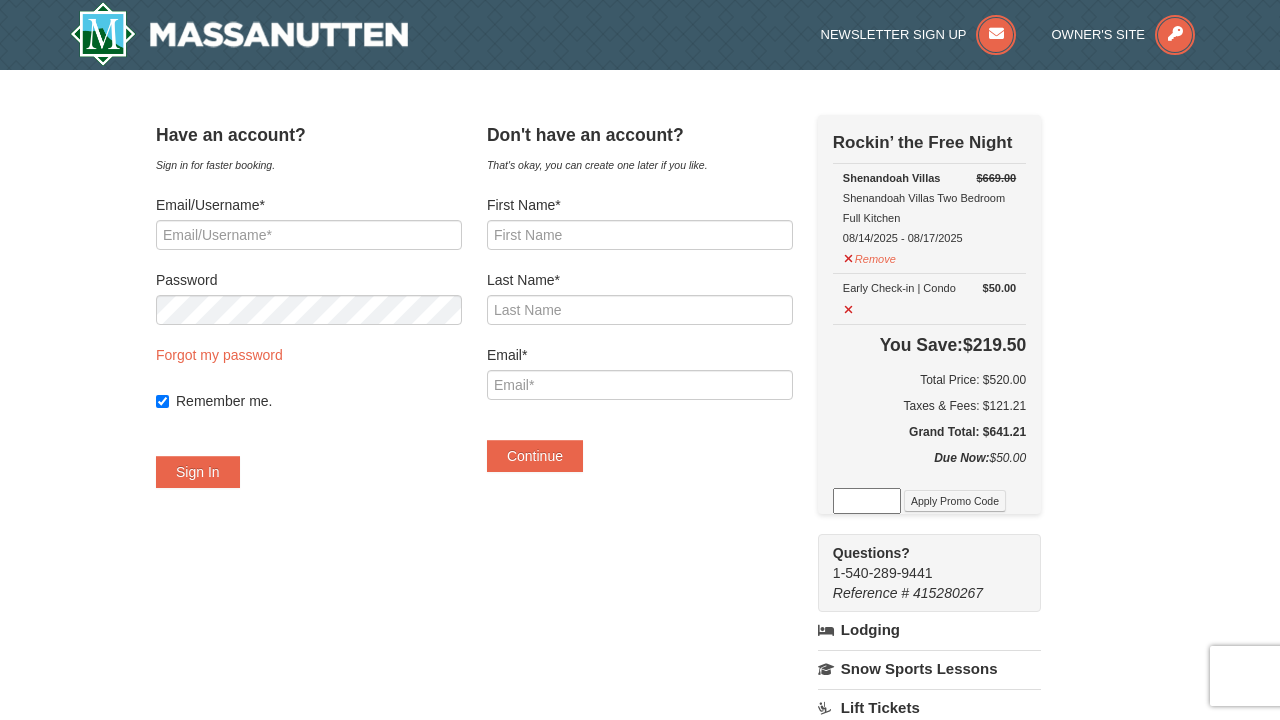 scroll, scrollTop: 0, scrollLeft: 0, axis: both 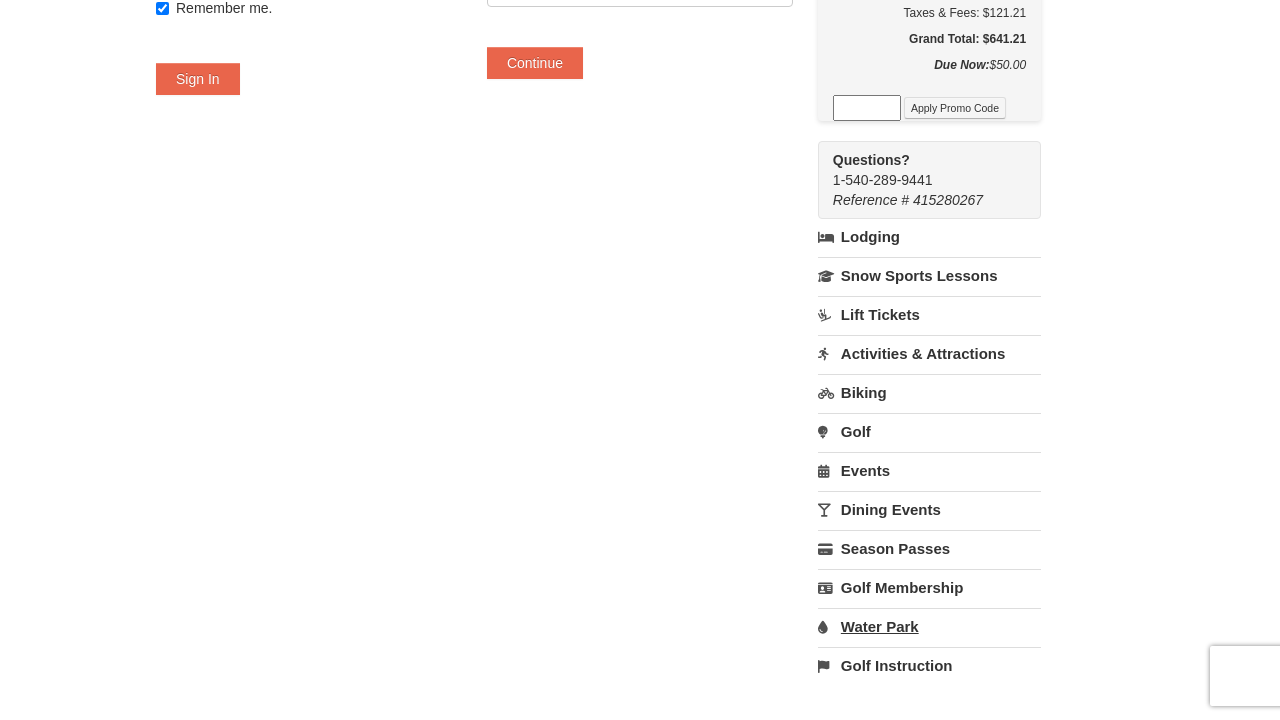 click on "Water Park" at bounding box center (929, 626) 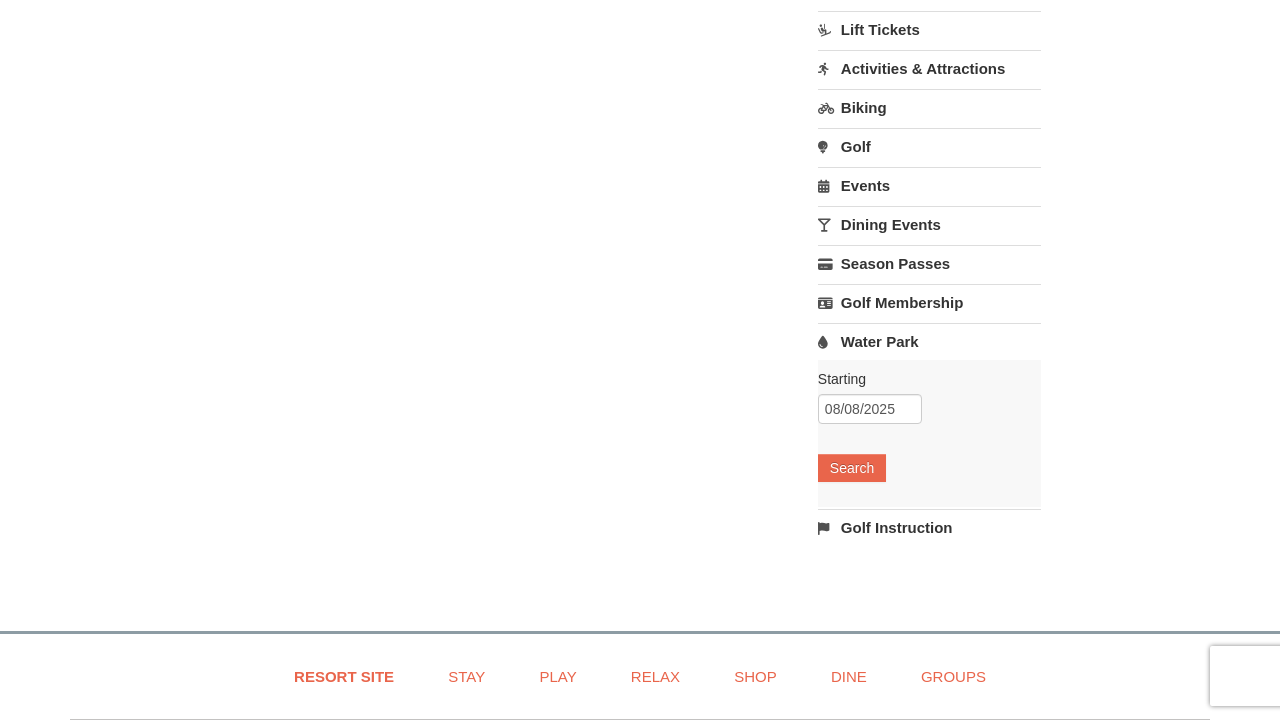 scroll, scrollTop: 685, scrollLeft: 0, axis: vertical 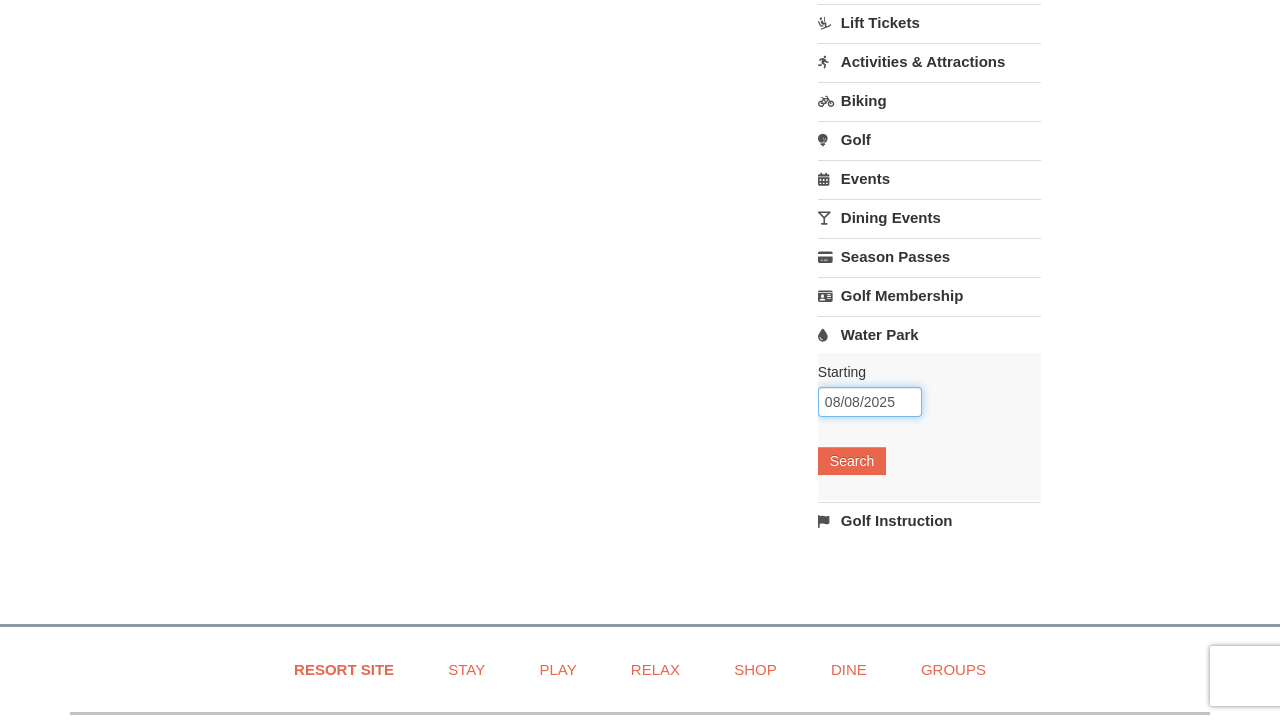 click on "08/08/2025" at bounding box center (870, 402) 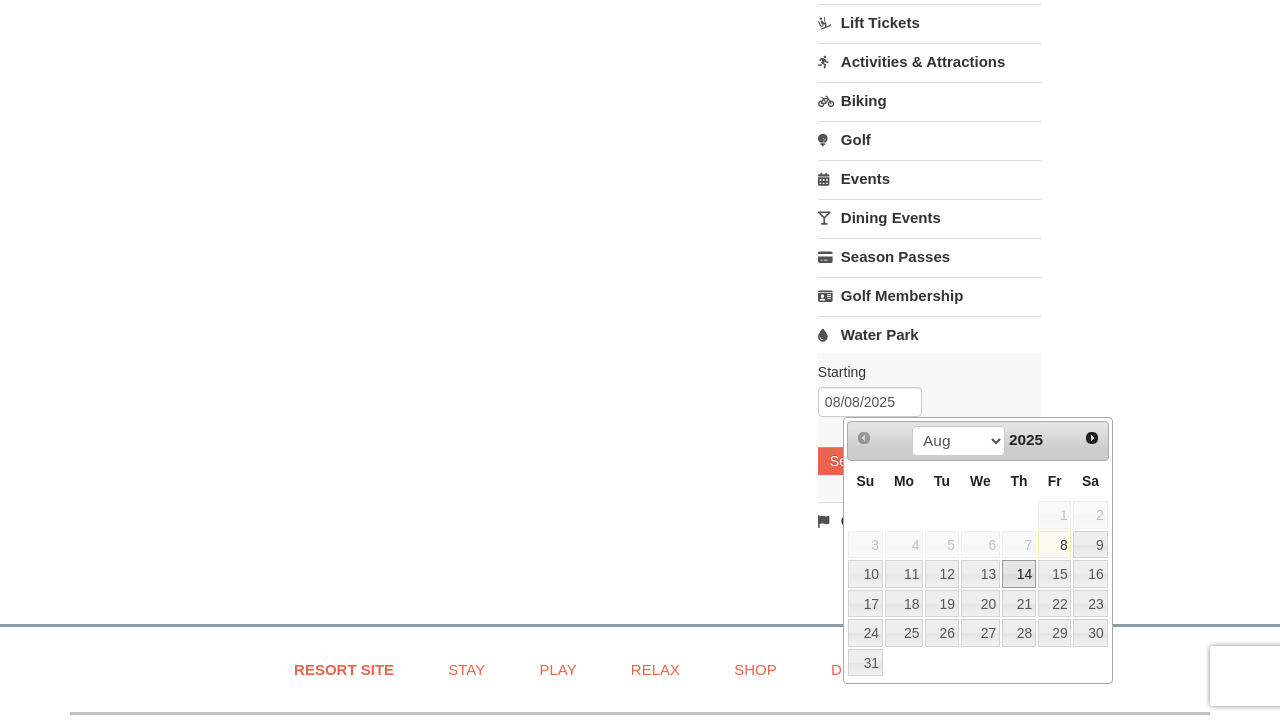 click on "14" at bounding box center (1019, 574) 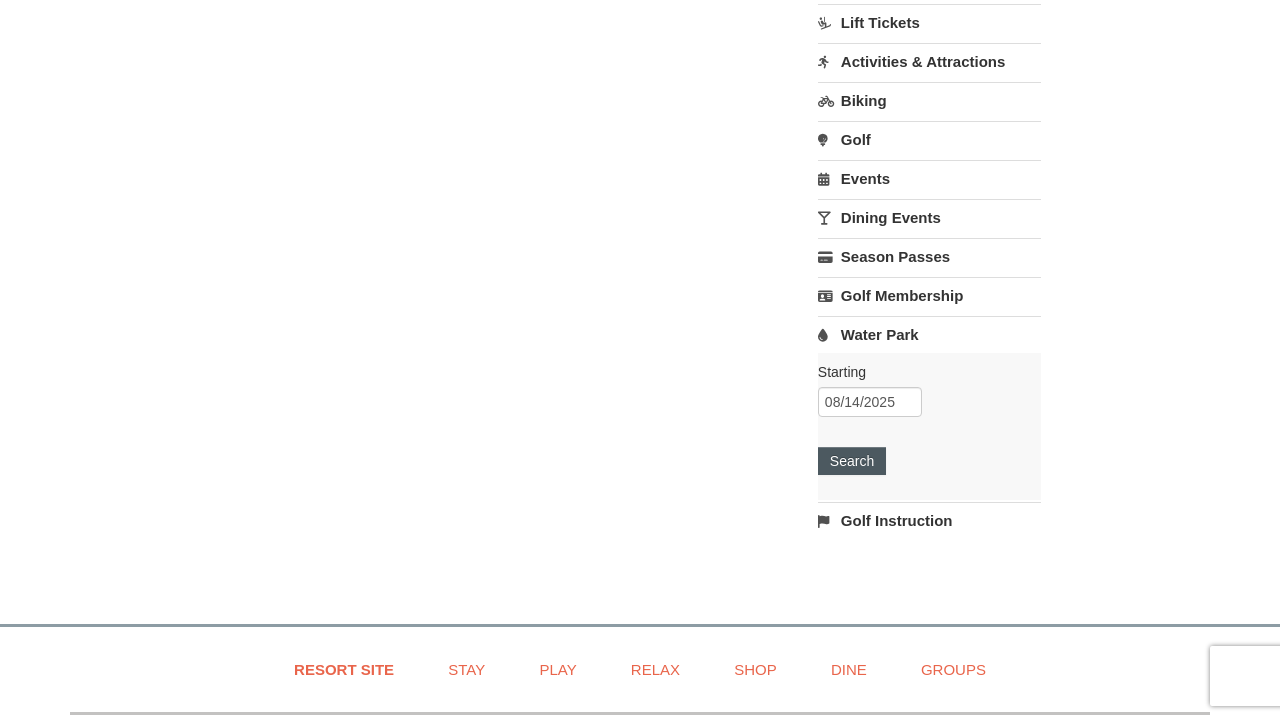 click on "Search" at bounding box center (852, 461) 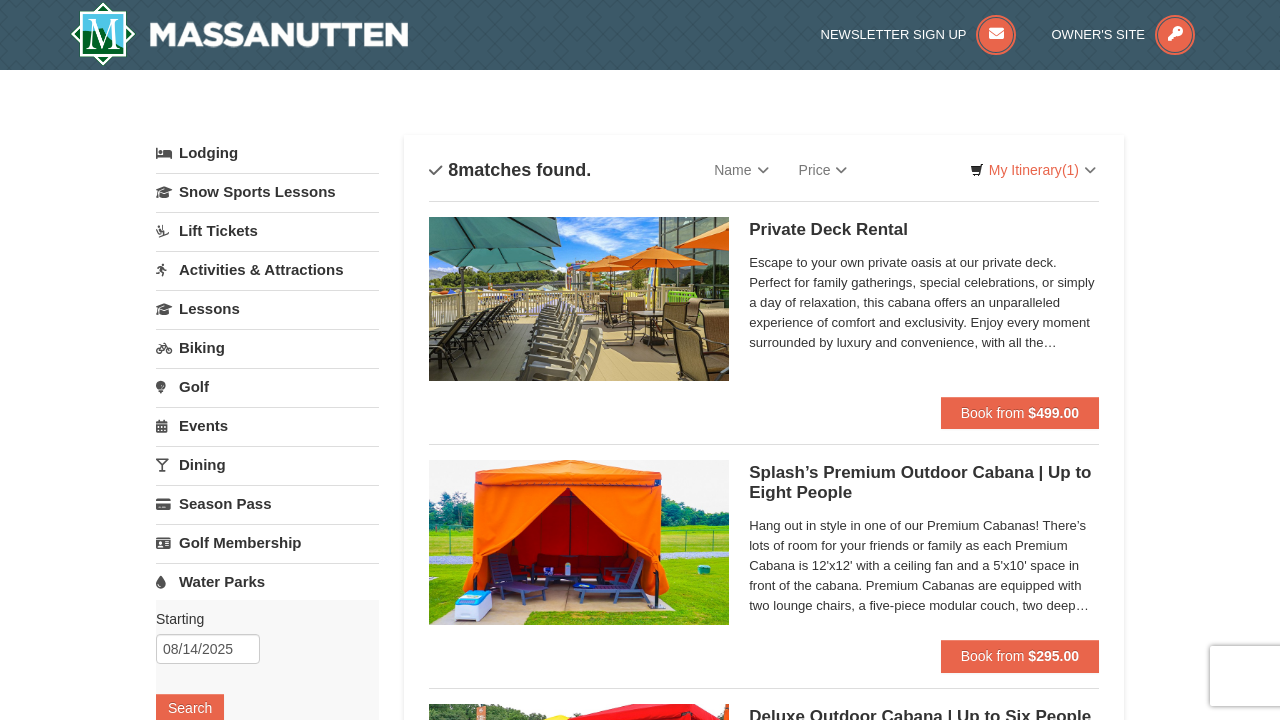 scroll, scrollTop: 0, scrollLeft: 0, axis: both 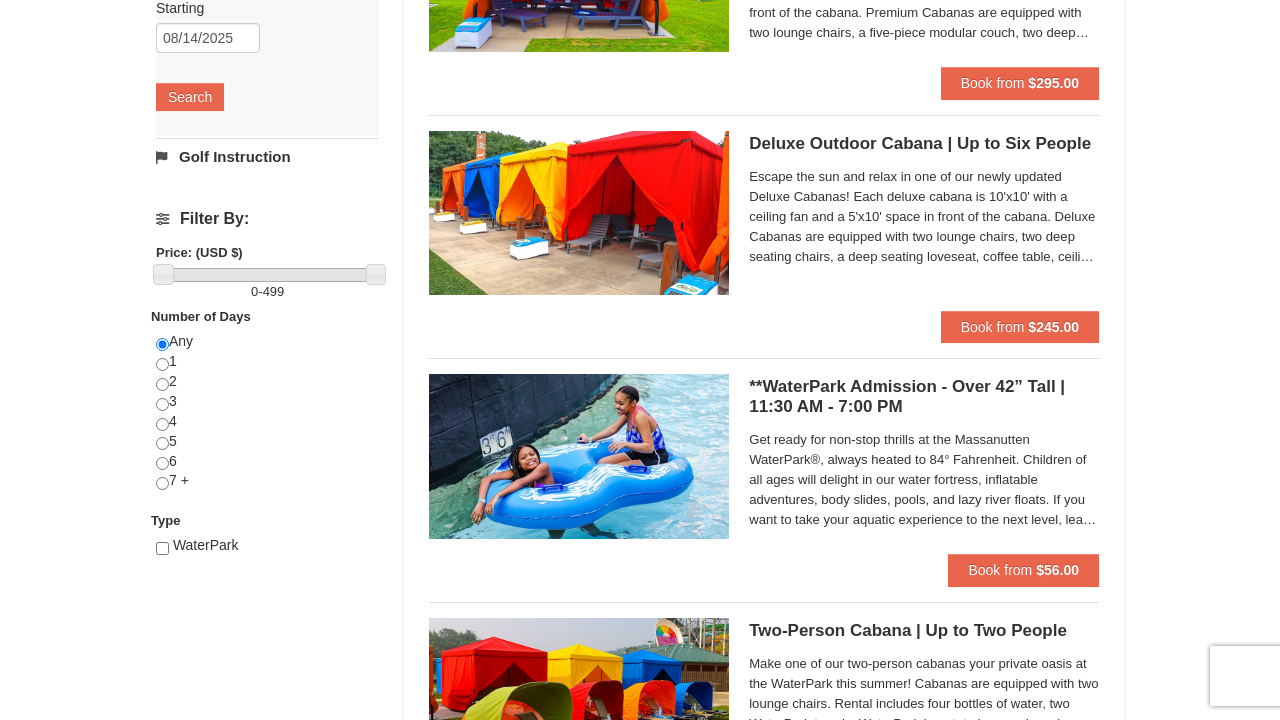 click at bounding box center (162, 404) 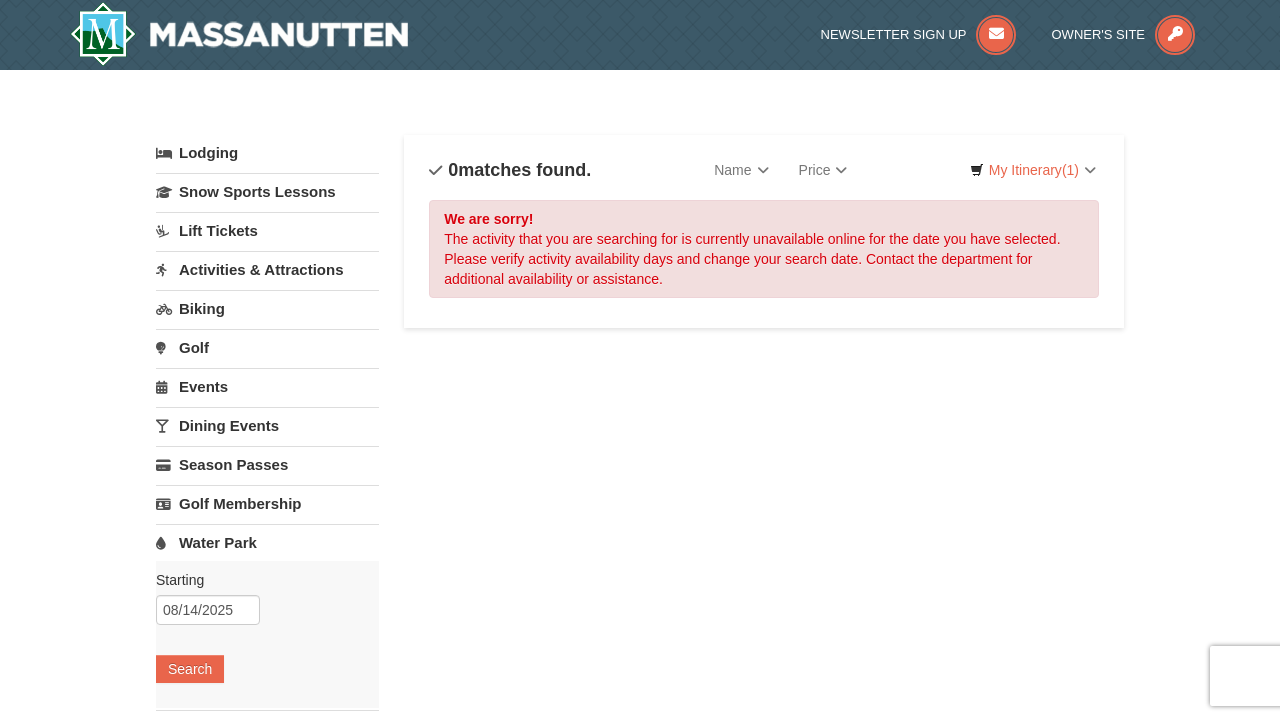 scroll, scrollTop: 0, scrollLeft: 0, axis: both 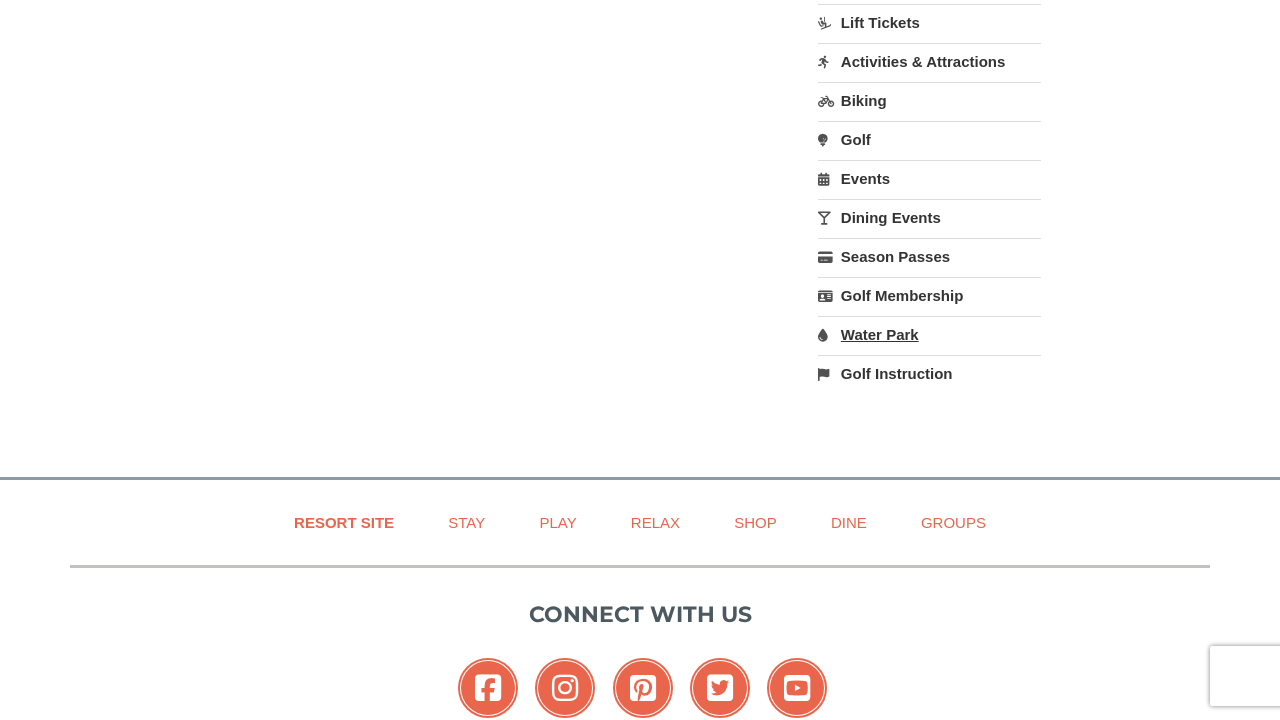 click on "Water Park" at bounding box center [929, 334] 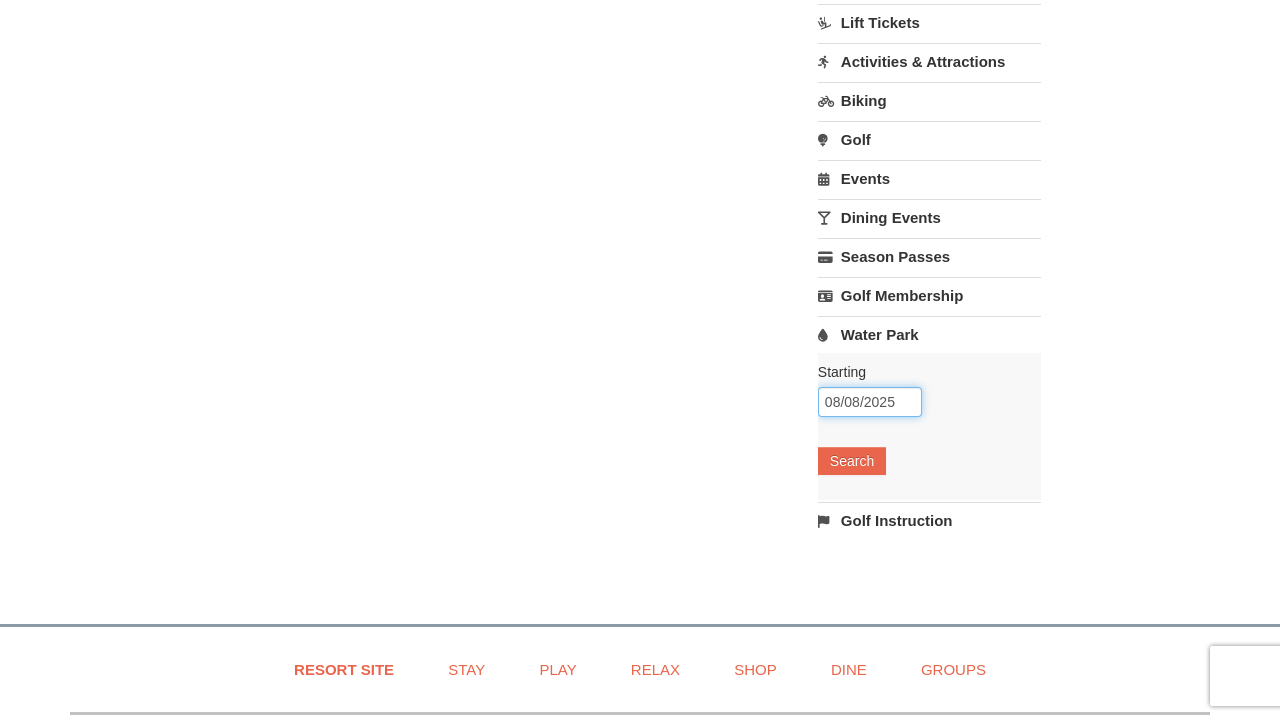 click on "08/08/2025" at bounding box center [870, 402] 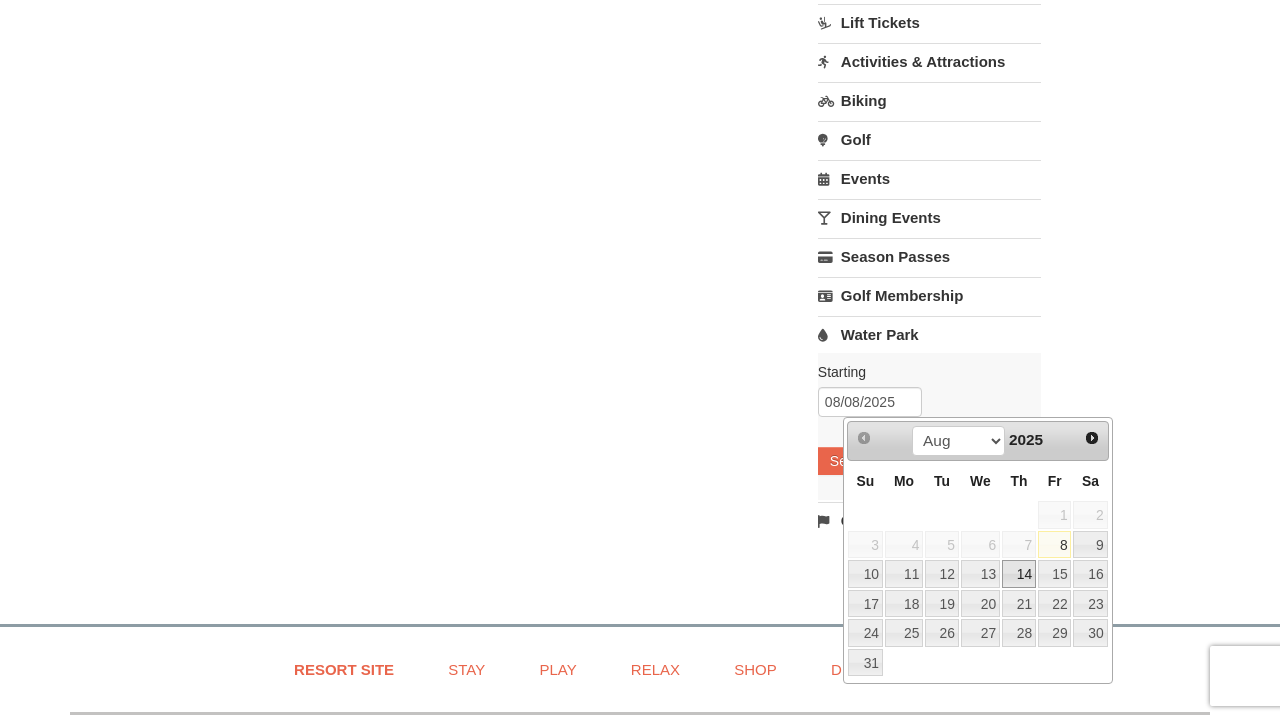 click on "14" at bounding box center [1019, 574] 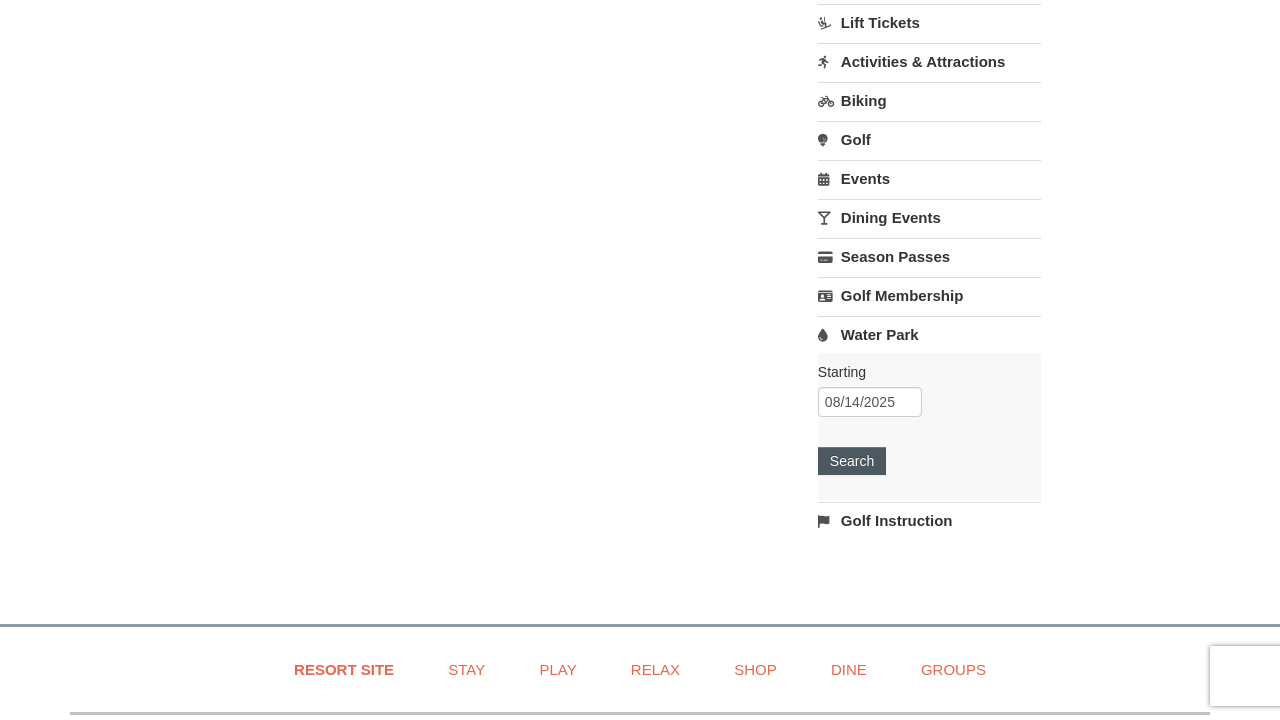click on "Search" at bounding box center (852, 461) 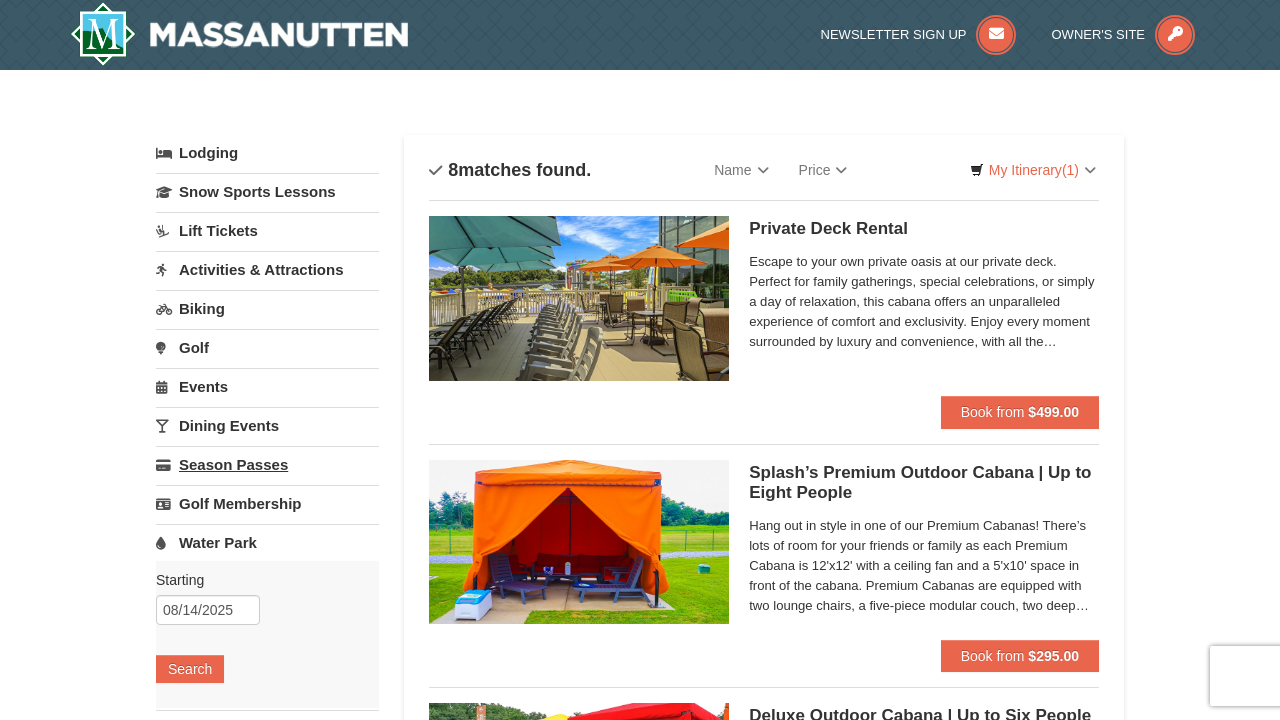scroll, scrollTop: 0, scrollLeft: 0, axis: both 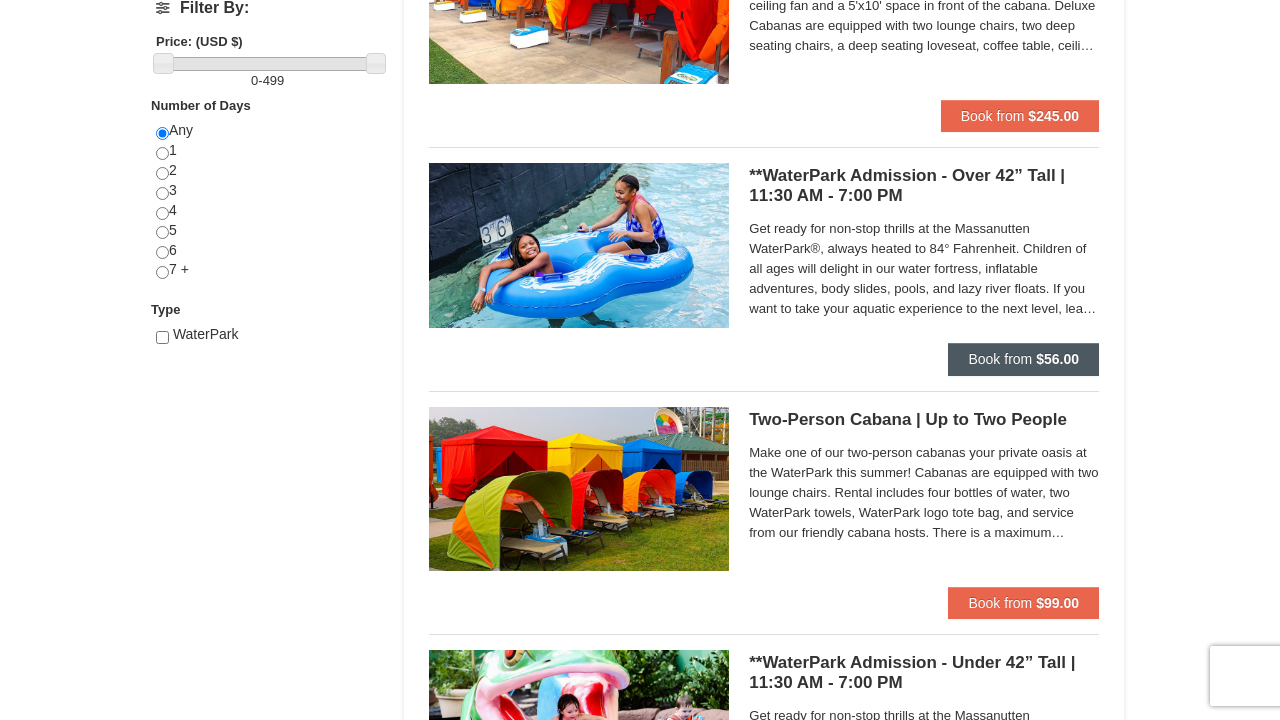 click on "Book from   $56.00" at bounding box center (1023, 359) 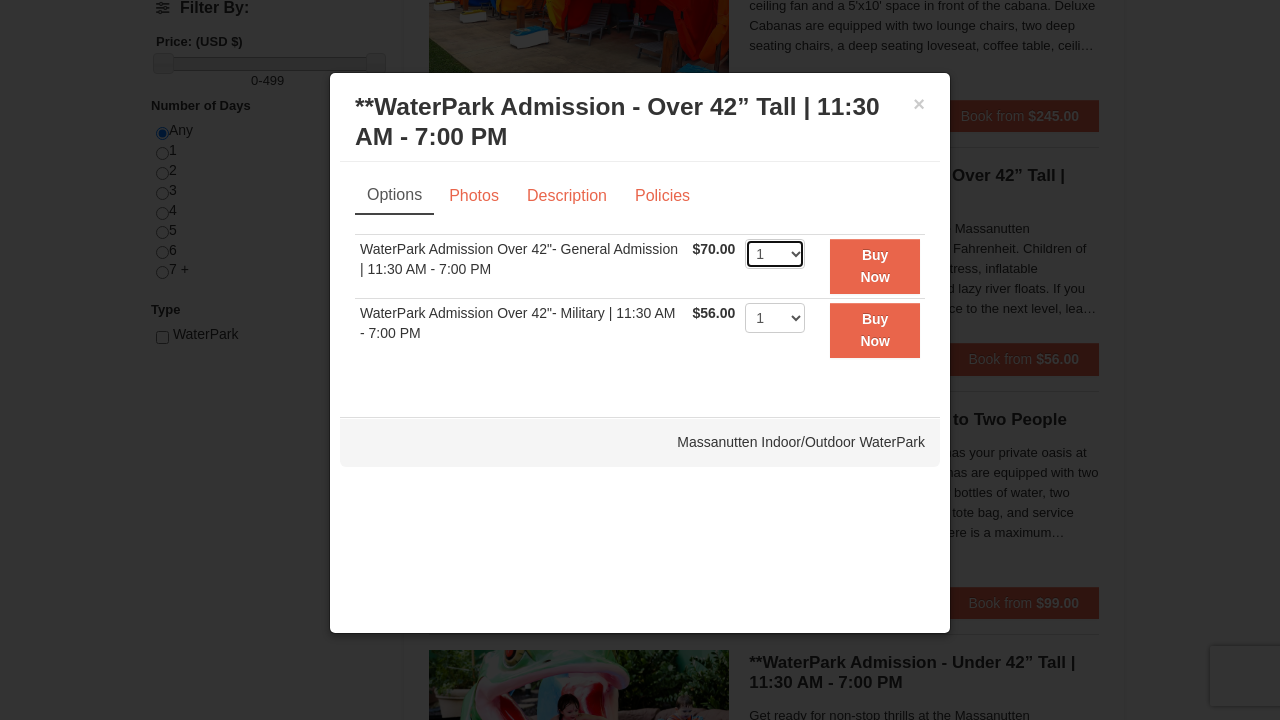 select on "4" 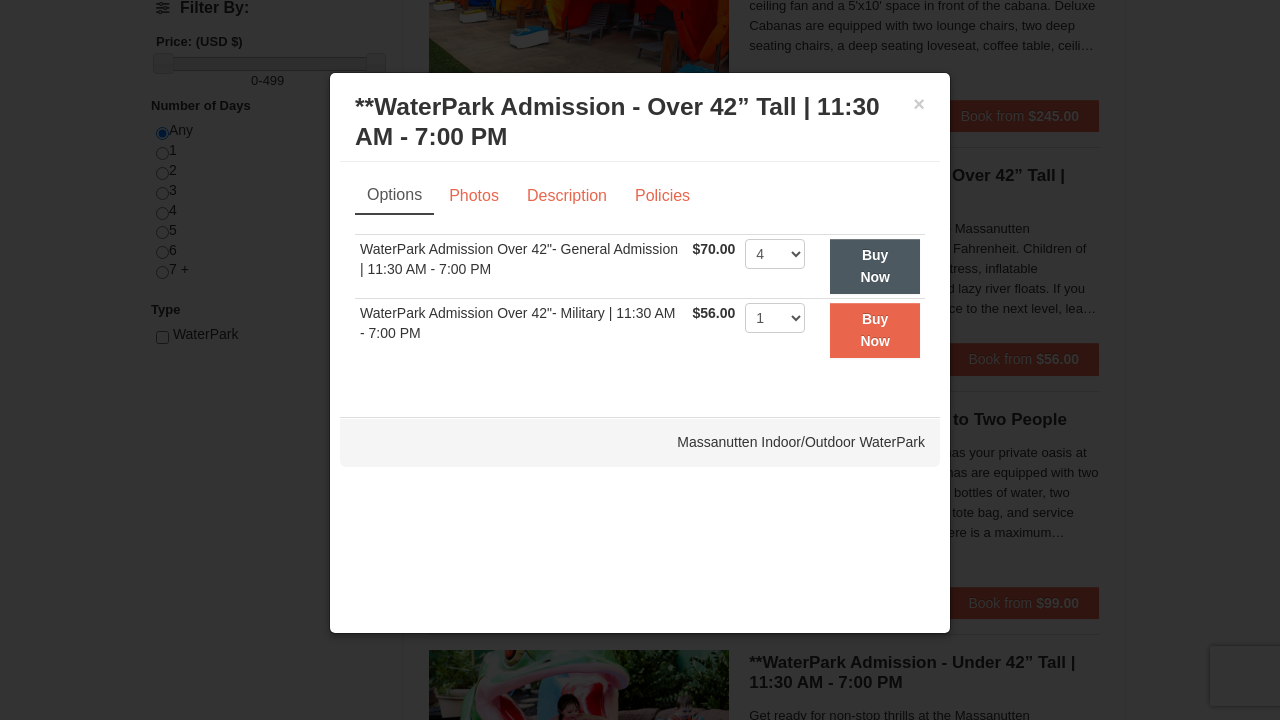 click on "Buy Now" at bounding box center (875, 266) 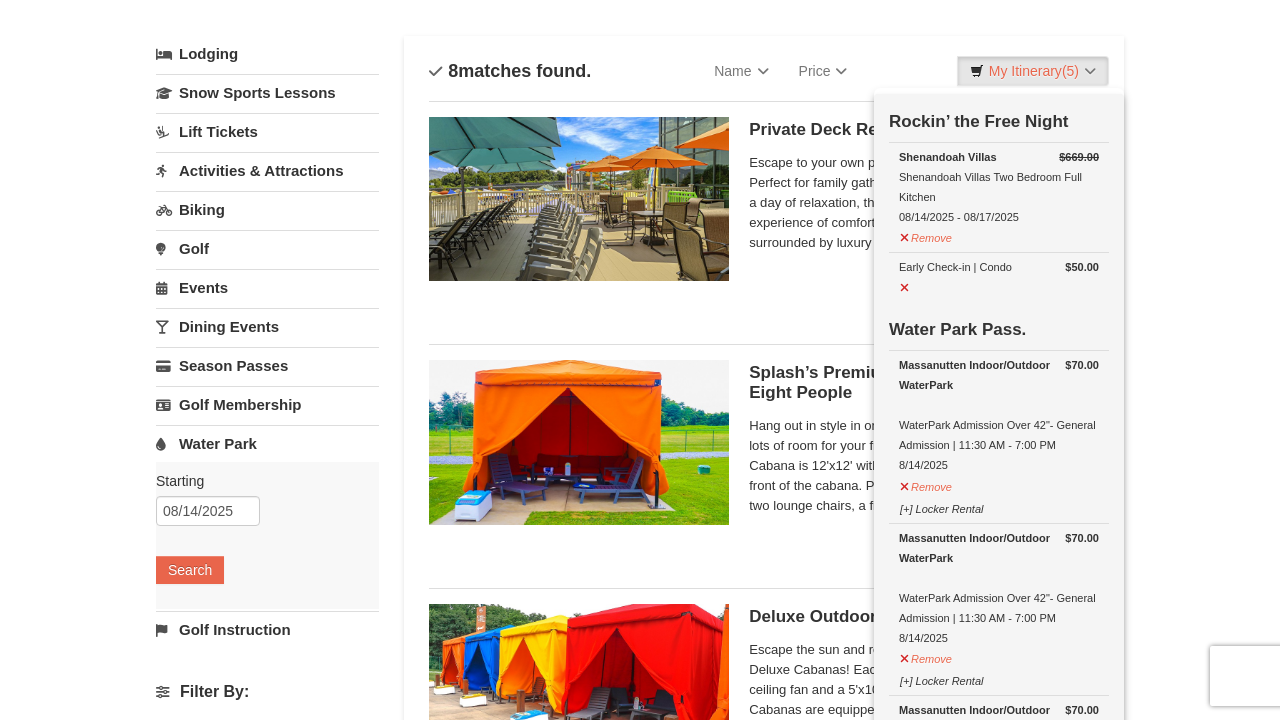 scroll, scrollTop: 115, scrollLeft: 0, axis: vertical 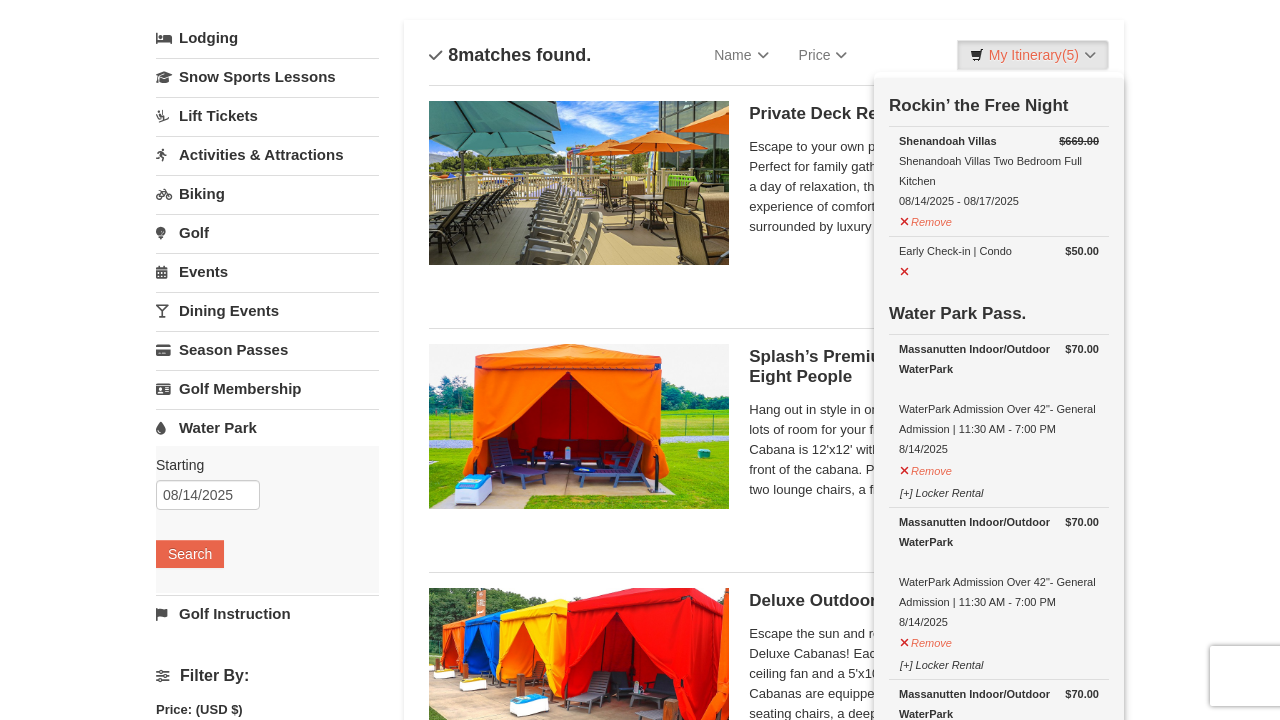 click on "×
Categories
List
Filter
My Itinerary (5)
Check Out Now
Rockin’ the Free Night
$669.00
Shenandoah Villas" at bounding box center (640, 1021) 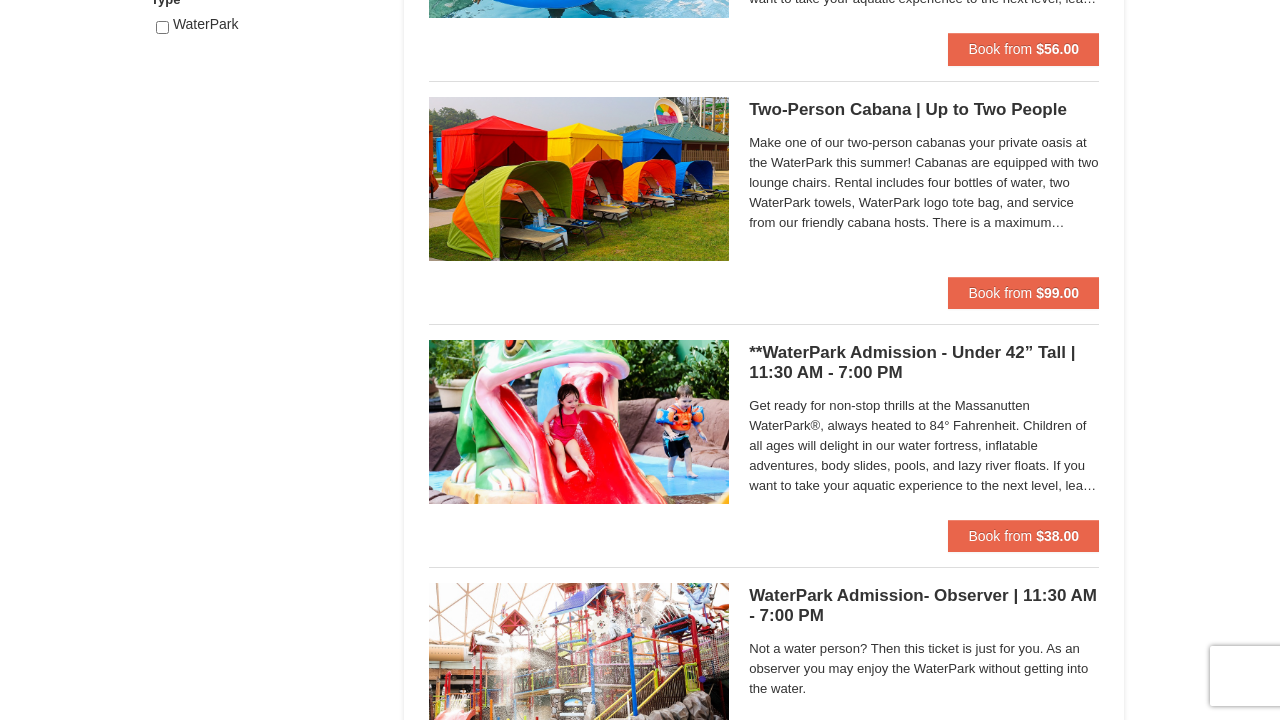 scroll, scrollTop: 1092, scrollLeft: 0, axis: vertical 